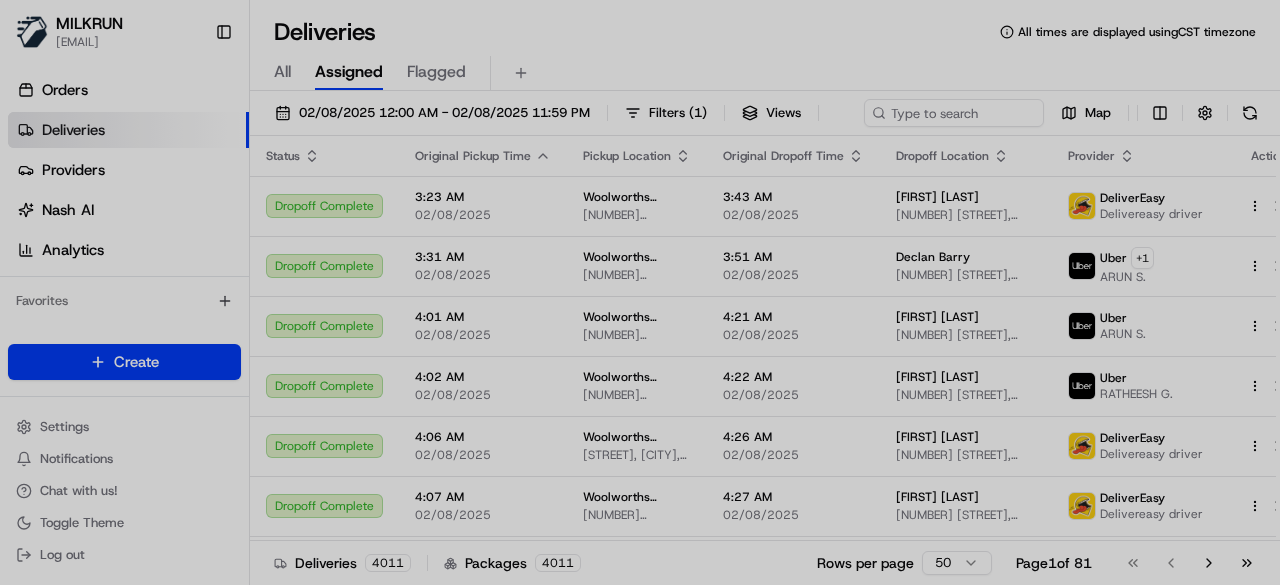 scroll, scrollTop: 0, scrollLeft: 0, axis: both 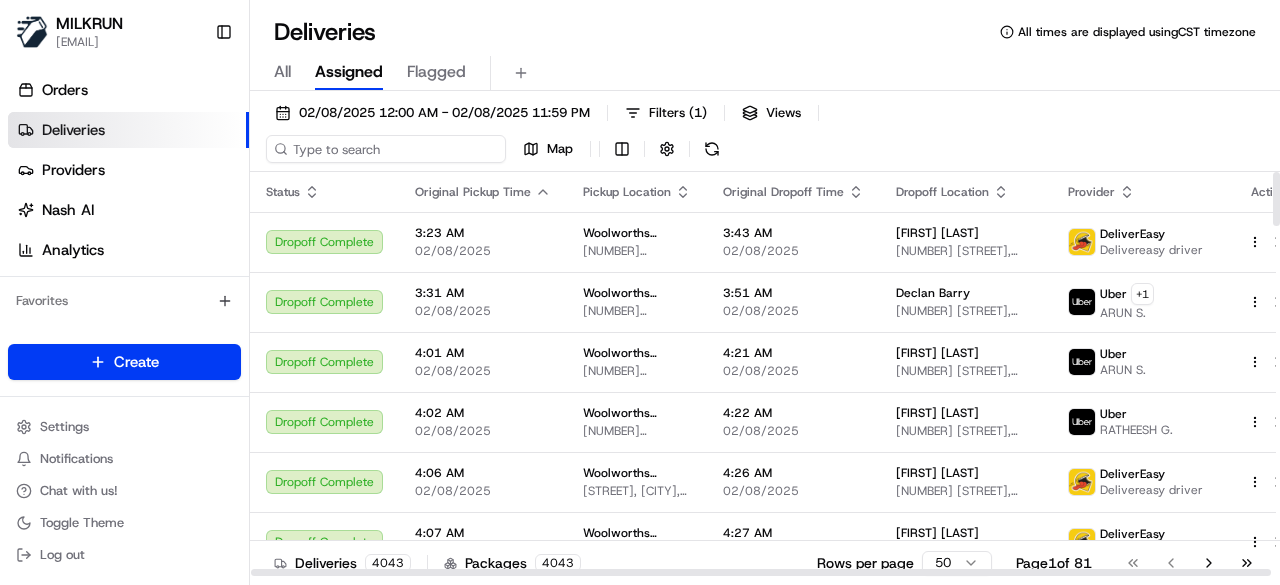 click on "[DATE] 12:00 AM - [DATE] 11:59 PM Filters ( 1 ) Views Map" at bounding box center [765, 135] 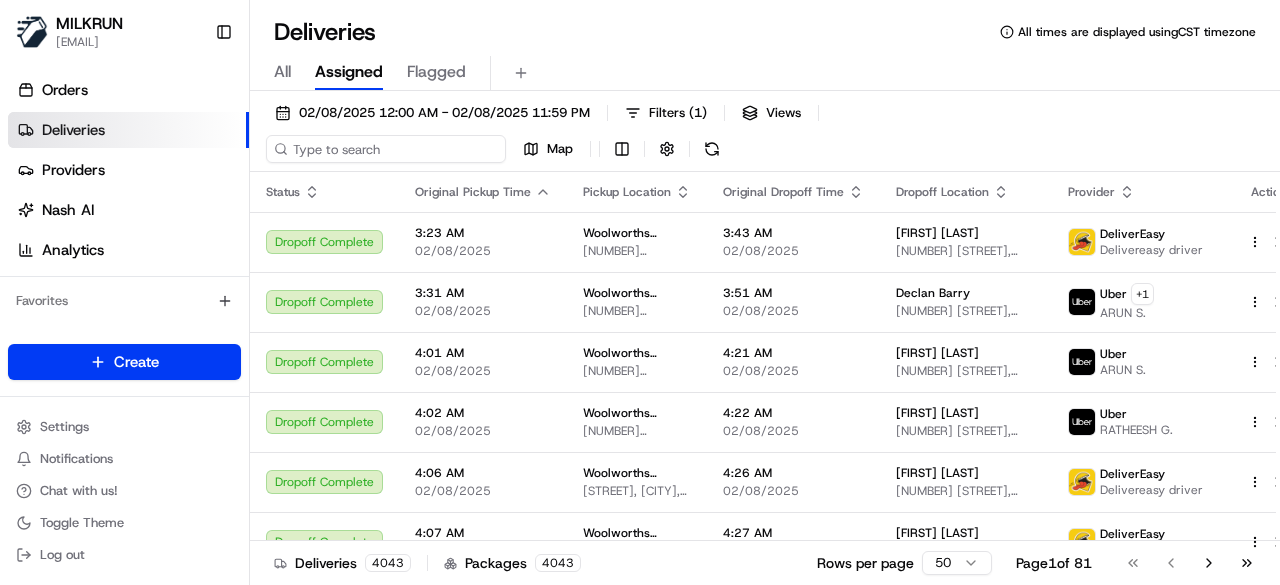 paste on "7f873a73-b616-4c06-aeeb-abaa57e78efb" 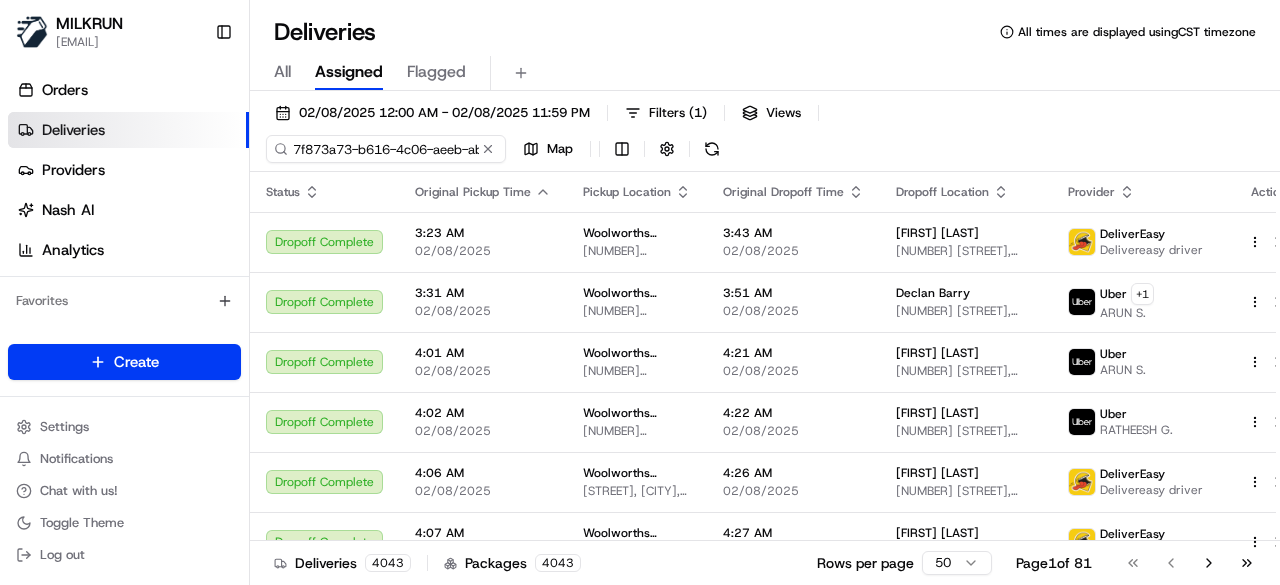 scroll, scrollTop: 0, scrollLeft: 86, axis: horizontal 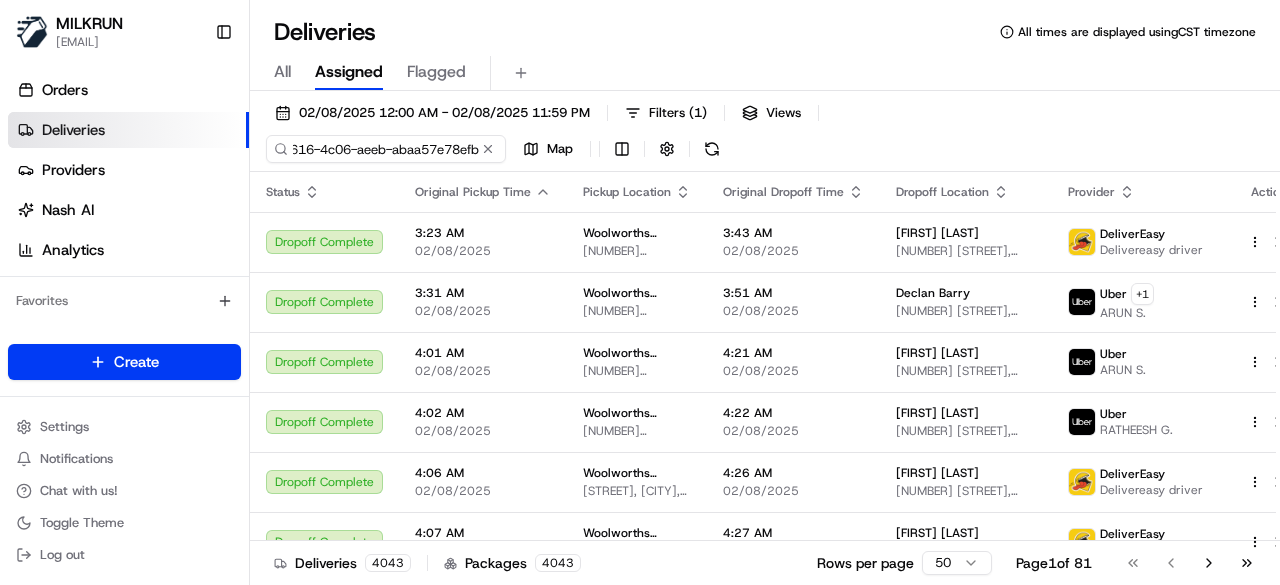 type on "7f873a73-b616-4c06-aeeb-abaa57e78efb" 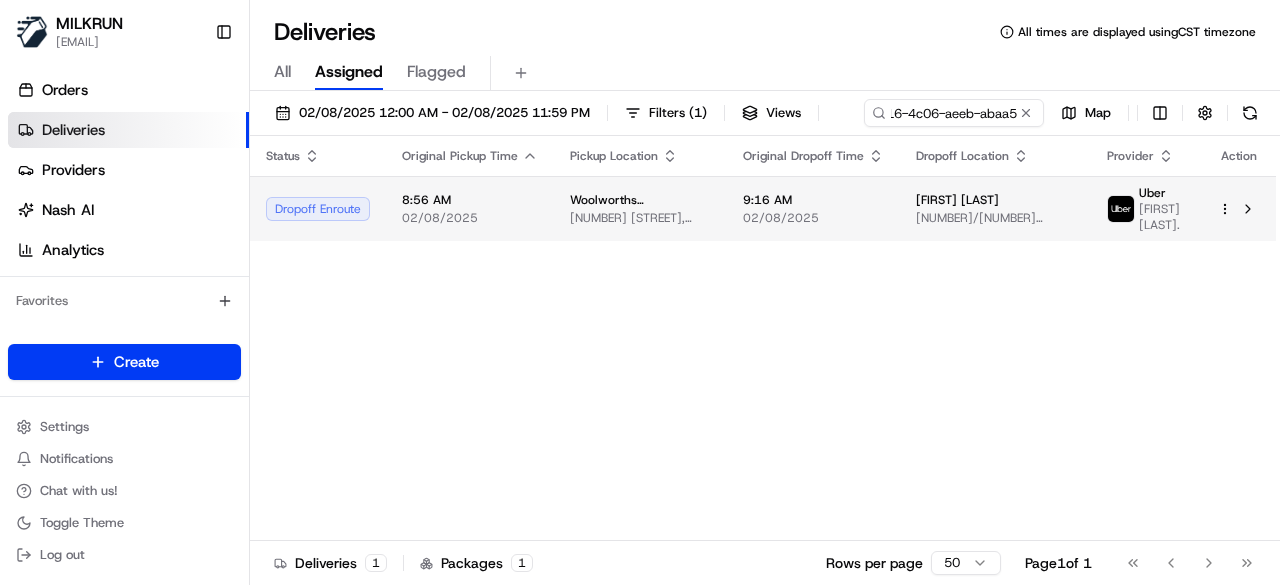 click on "Status Original Pickup Time Pickup Location Original Dropoff Time Dropoff Location Provider Action Dropoff Enroute 8:56 AM 02/08/2025 Woolworths Supermarket AU - Strathpine 295 Gympie Road, Strathpine, QLD 4500, AU 9:16 AM 02/08/2025 Belinda McFarlane 44/17 Armstrong St, Petrie, QLD 4502, AU Uber ABHINAY KUMAR M." at bounding box center (763, 338) 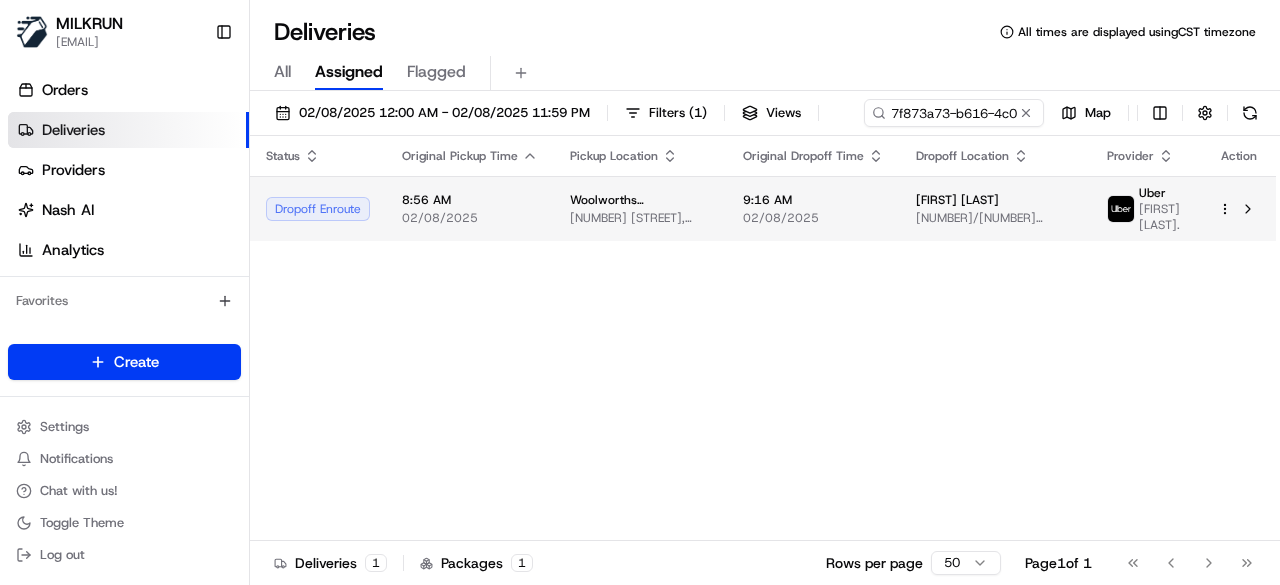 click on "02/08/2025" at bounding box center [813, 218] 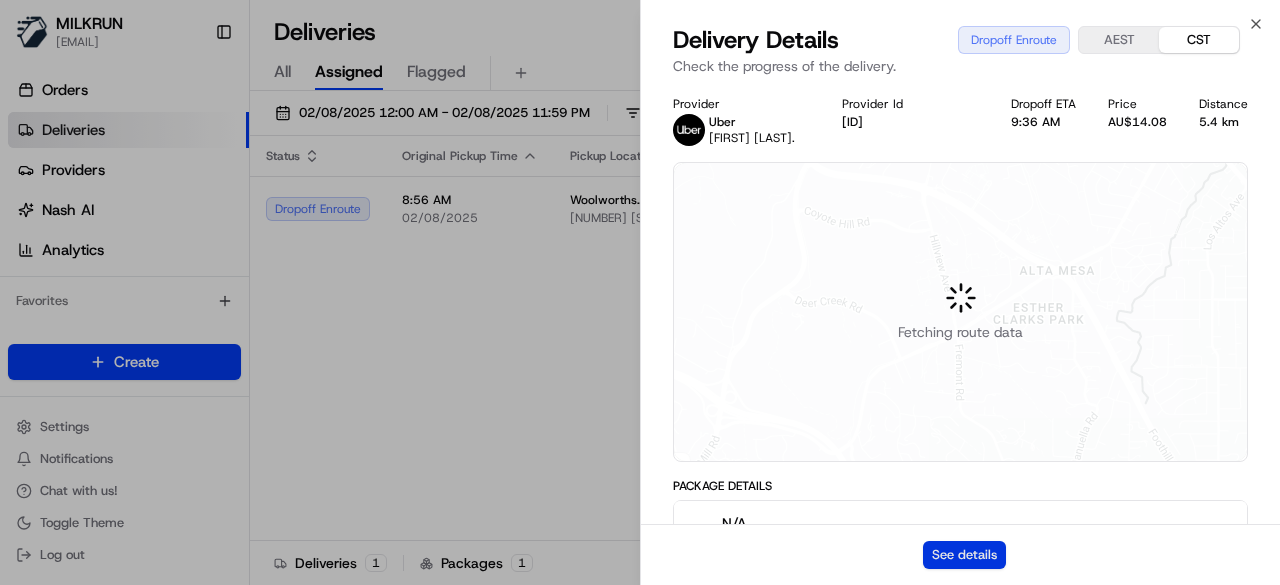 click on "See details" at bounding box center (964, 555) 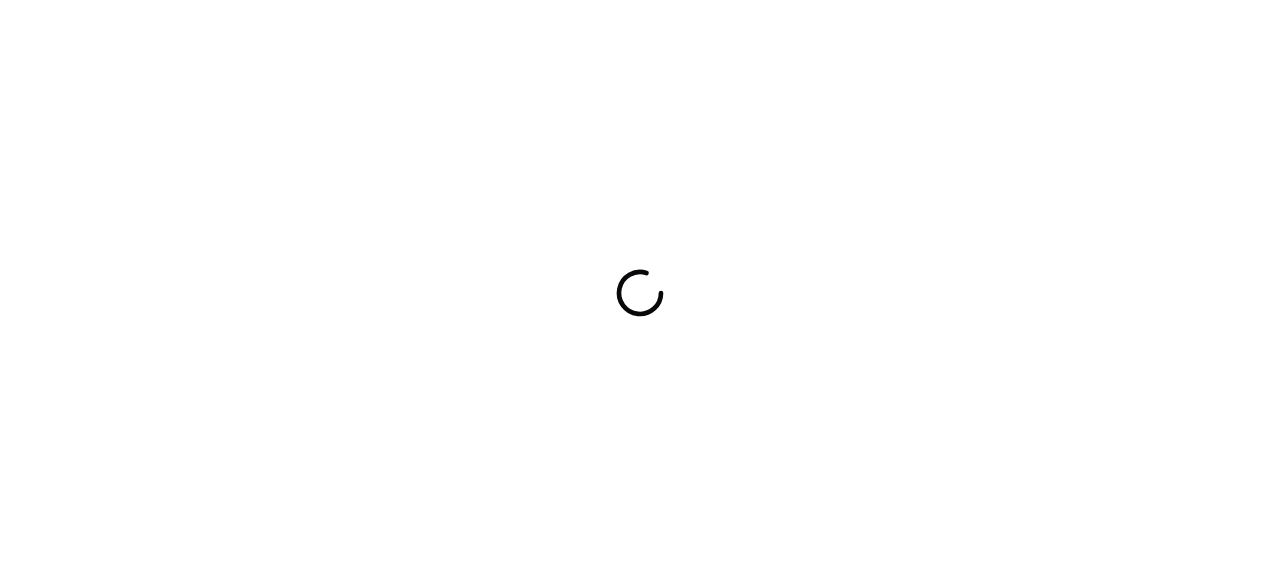 scroll, scrollTop: 0, scrollLeft: 0, axis: both 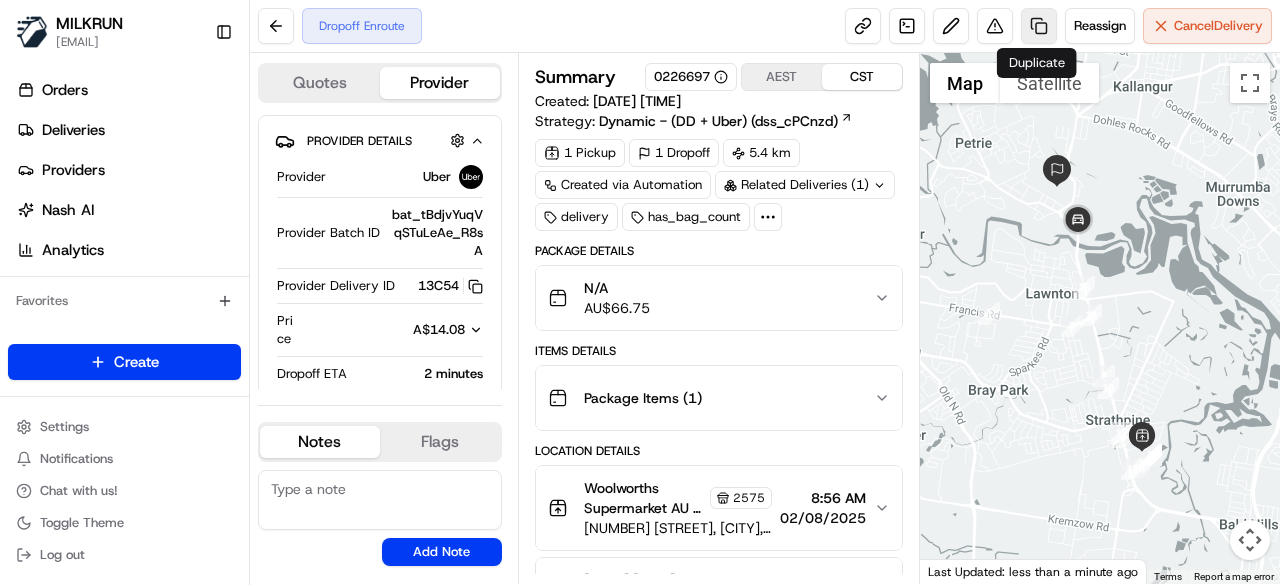 click at bounding box center (1039, 26) 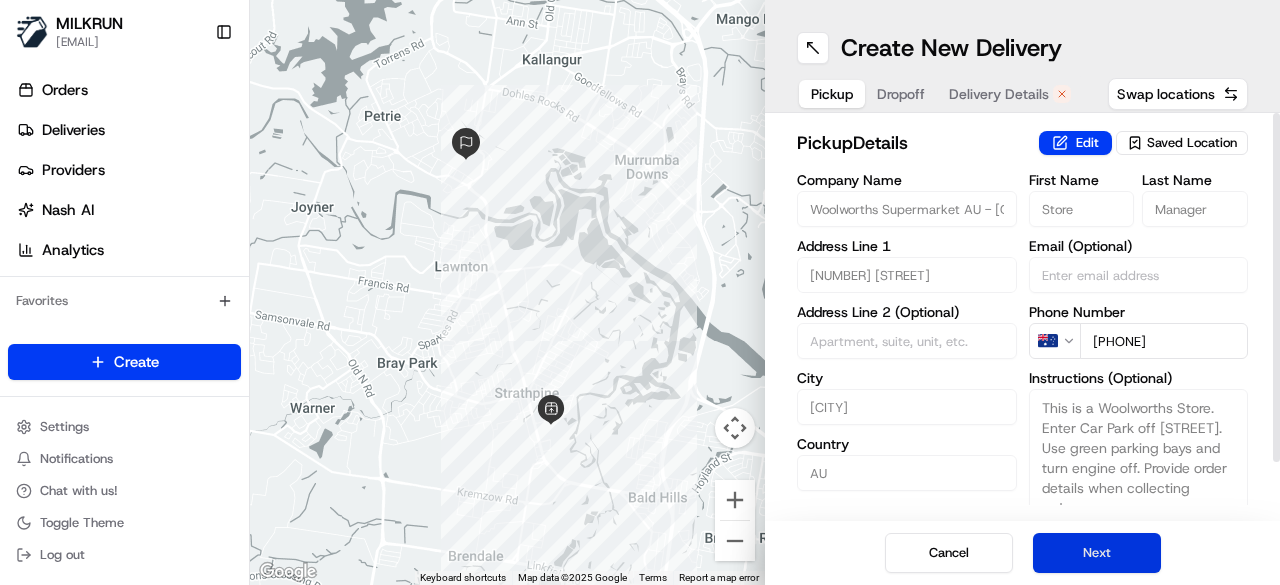 click on "Next" at bounding box center [1097, 553] 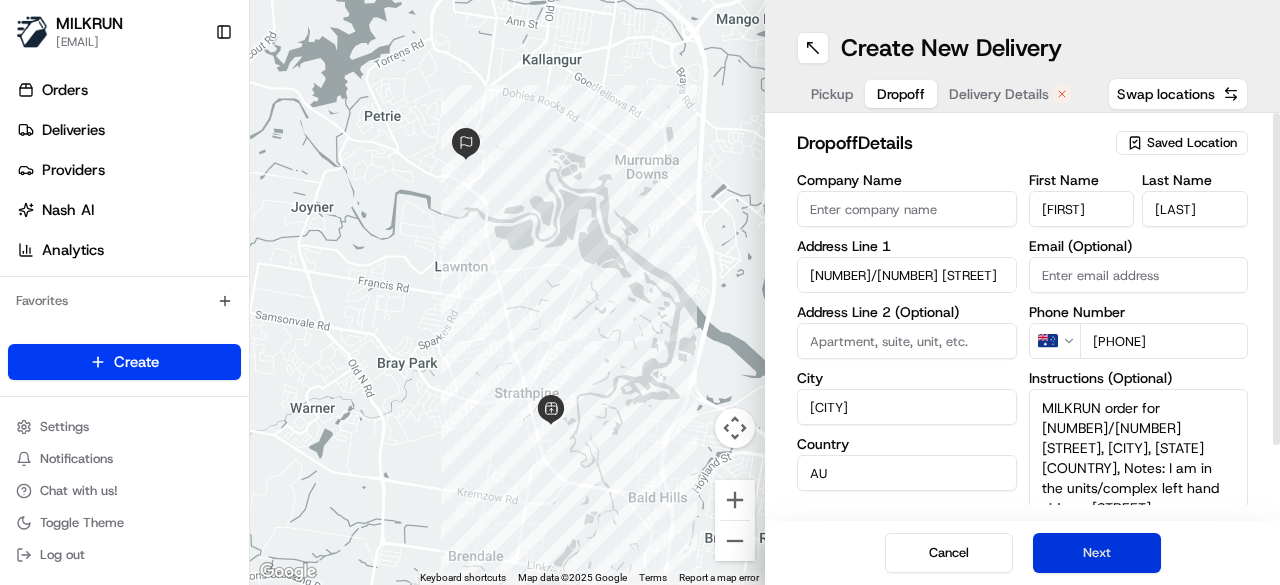 click on "Next" at bounding box center [1097, 553] 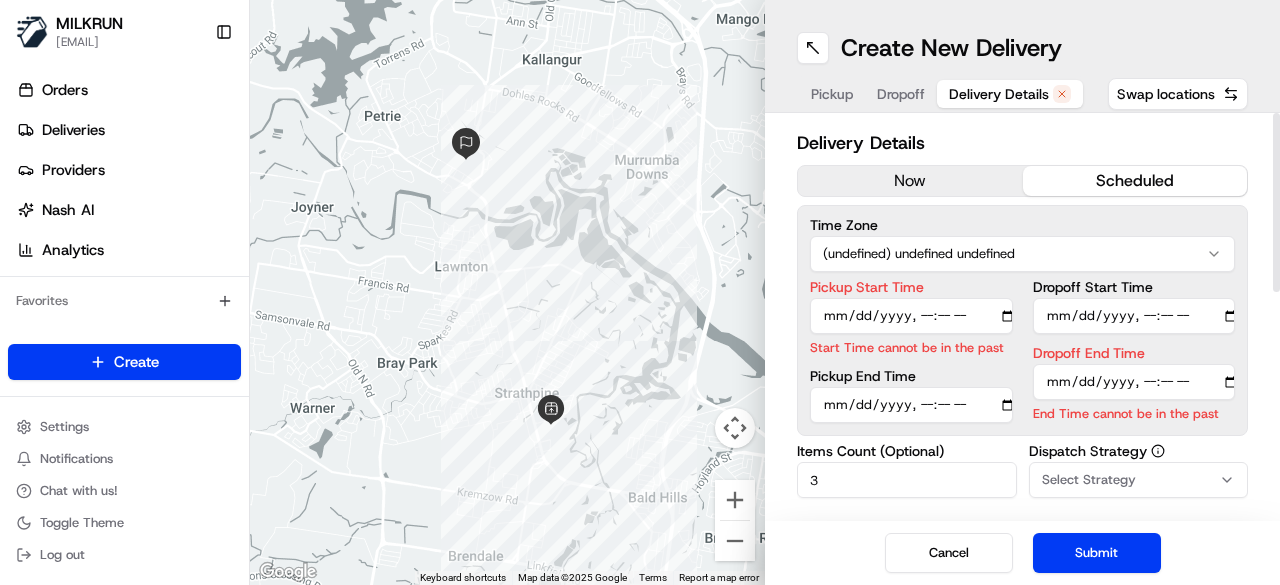 click on "now" at bounding box center (910, 181) 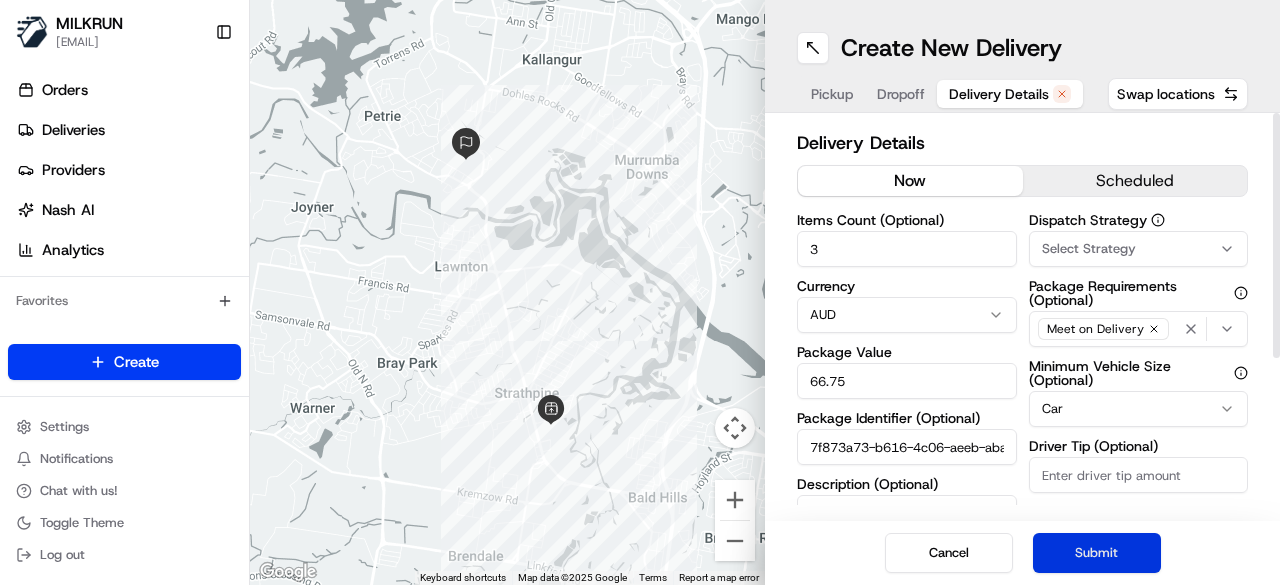 click on "Submit" at bounding box center (1097, 553) 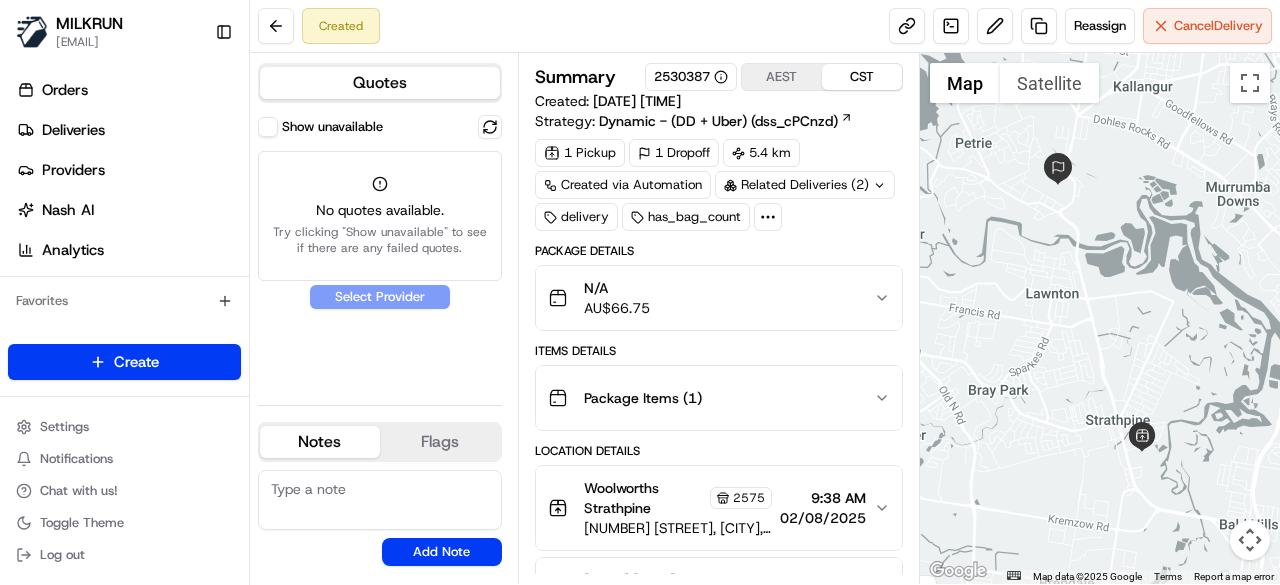 click on "Show unavailable" at bounding box center (268, 127) 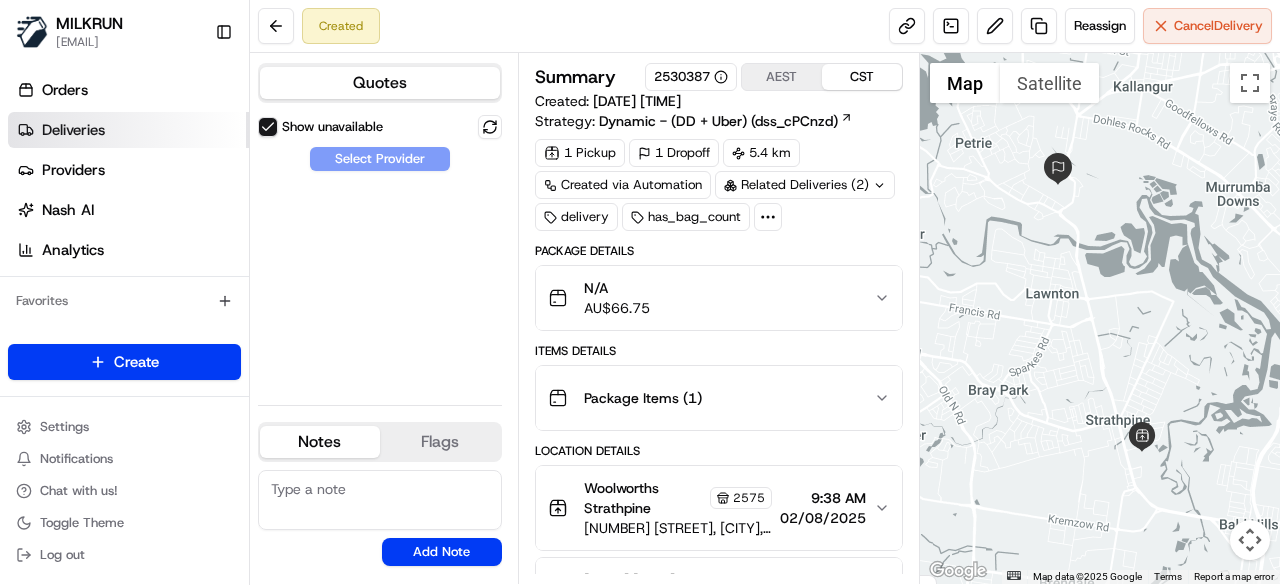 click on "Deliveries" at bounding box center [128, 130] 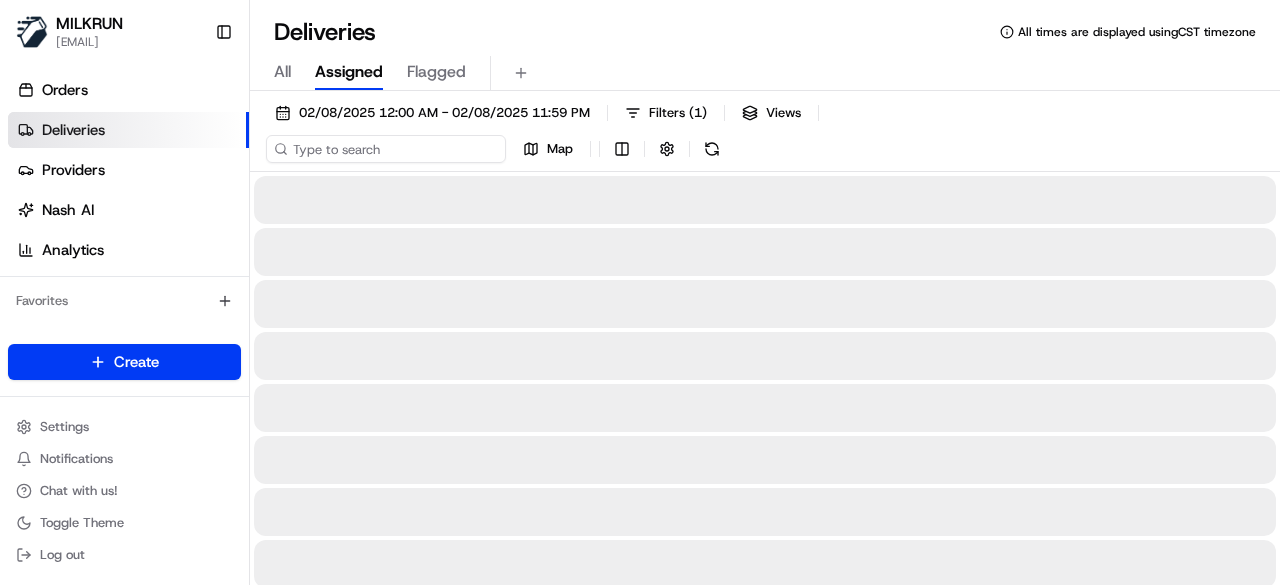 click on "[DATE] [TIME] - [DATE] [TIME] Filters ( 1 ) Views Map" at bounding box center (765, 135) 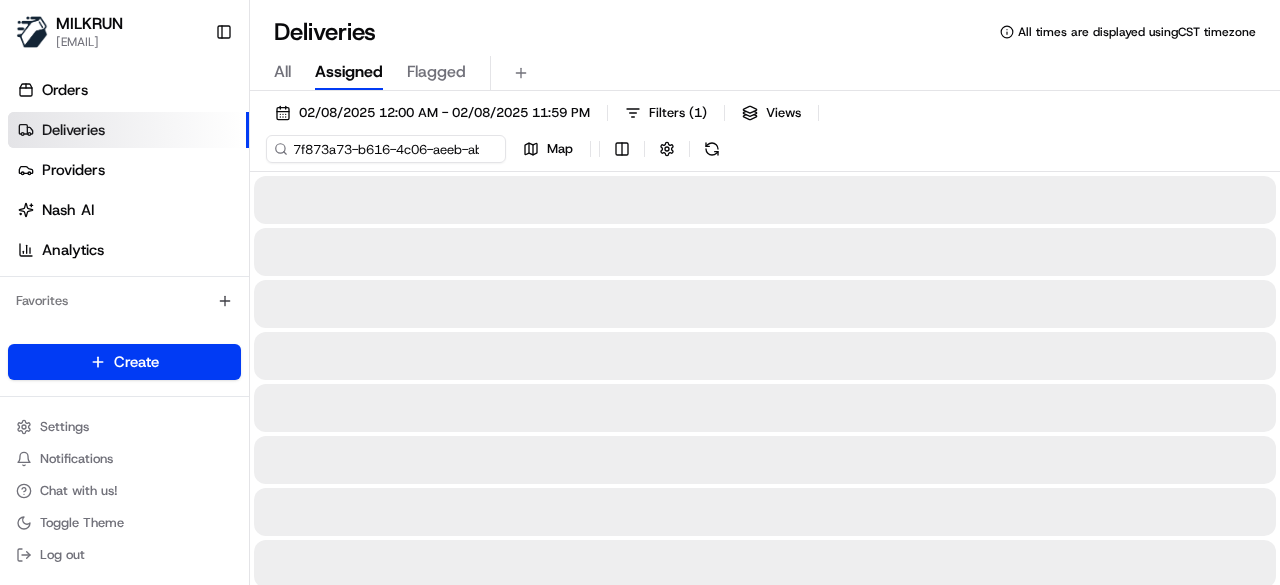scroll, scrollTop: 0, scrollLeft: 86, axis: horizontal 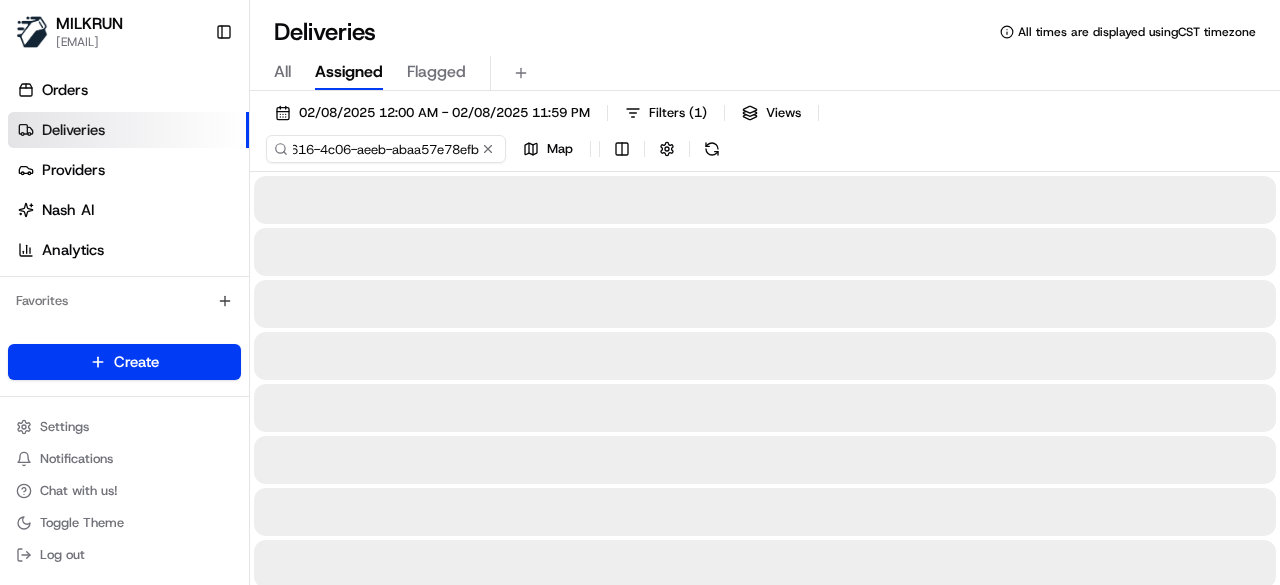 type on "7f873a73-b616-4c06-aeeb-abaa57e78efb" 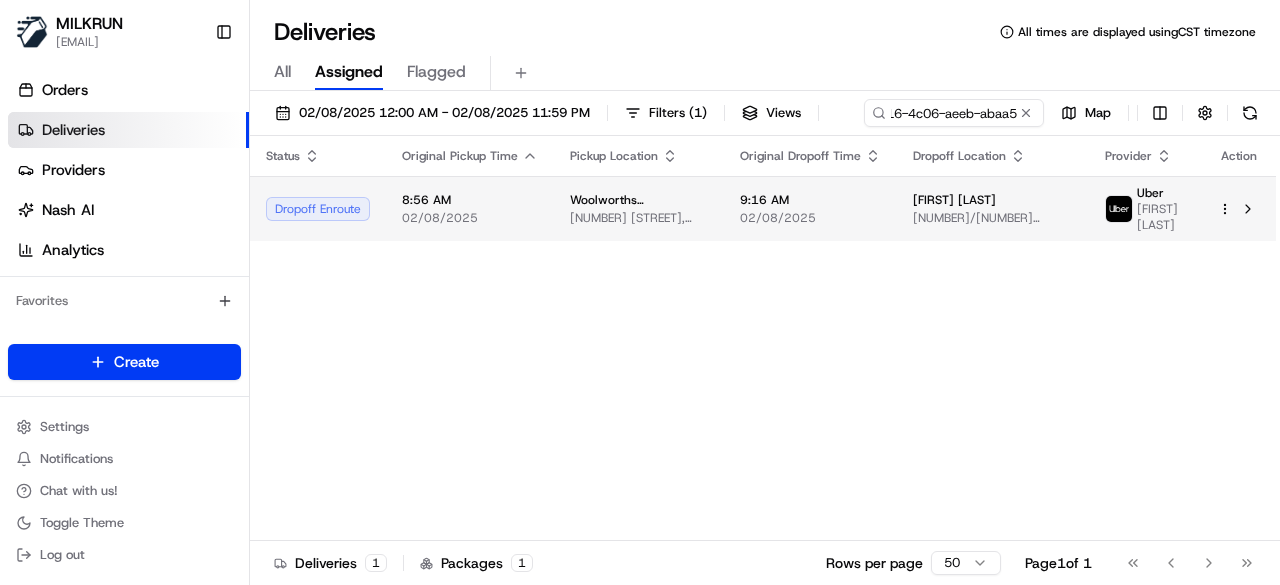 click on "Belinda McFarlane 44/17 Armstrong St, Petrie, QLD 4502, AU" at bounding box center [993, 208] 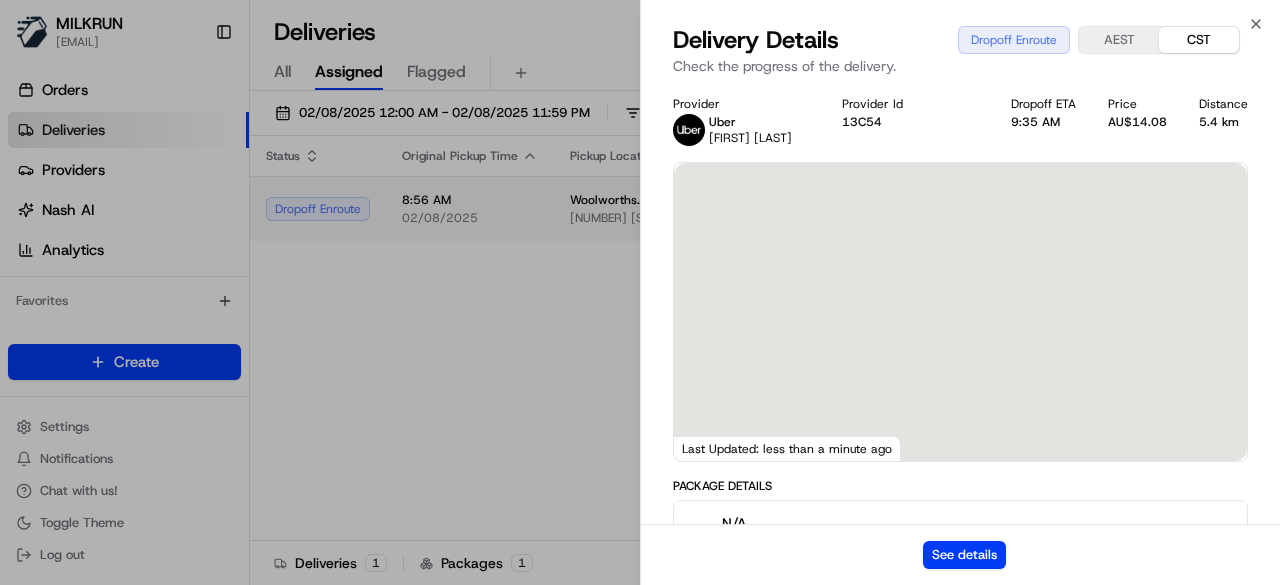 scroll, scrollTop: 0, scrollLeft: 0, axis: both 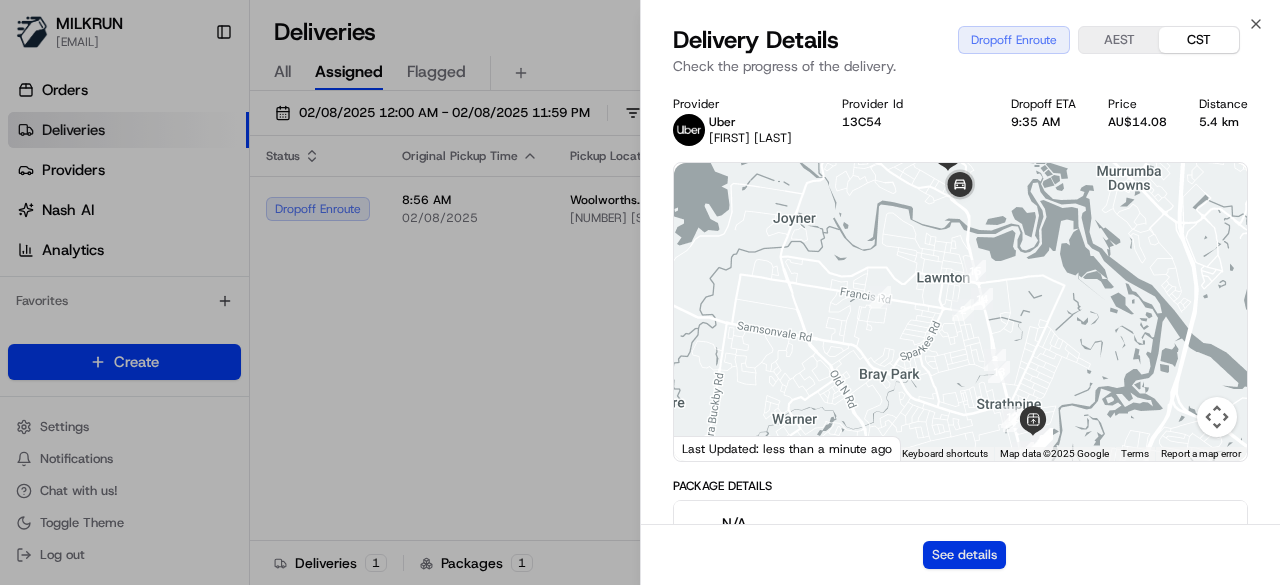 click on "See details" at bounding box center [964, 555] 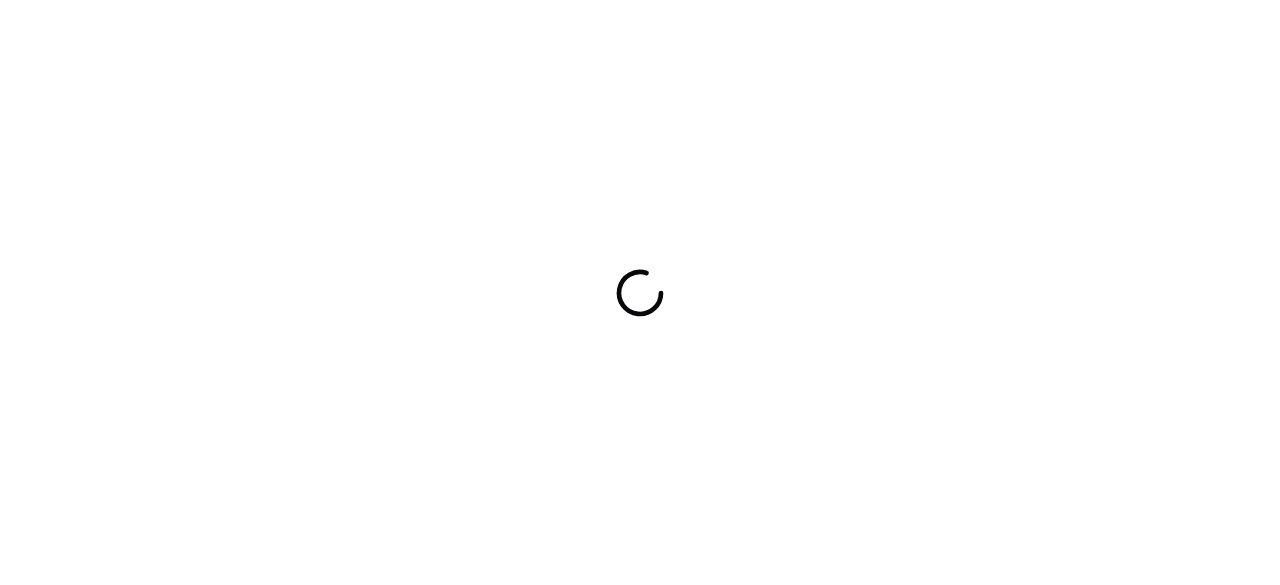 scroll, scrollTop: 0, scrollLeft: 0, axis: both 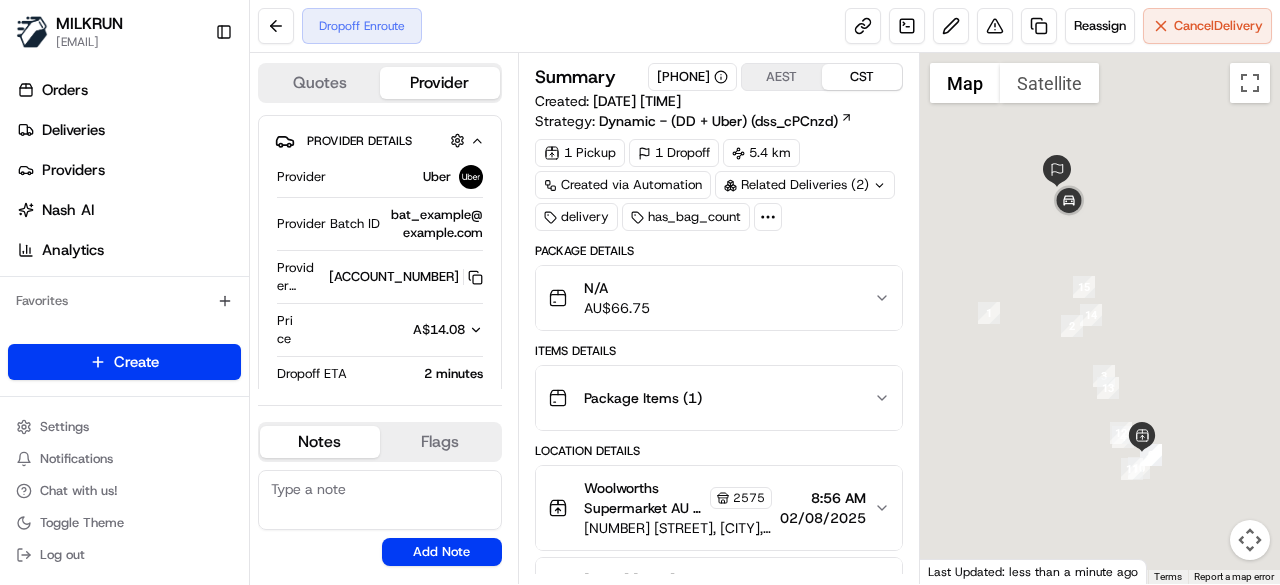 click 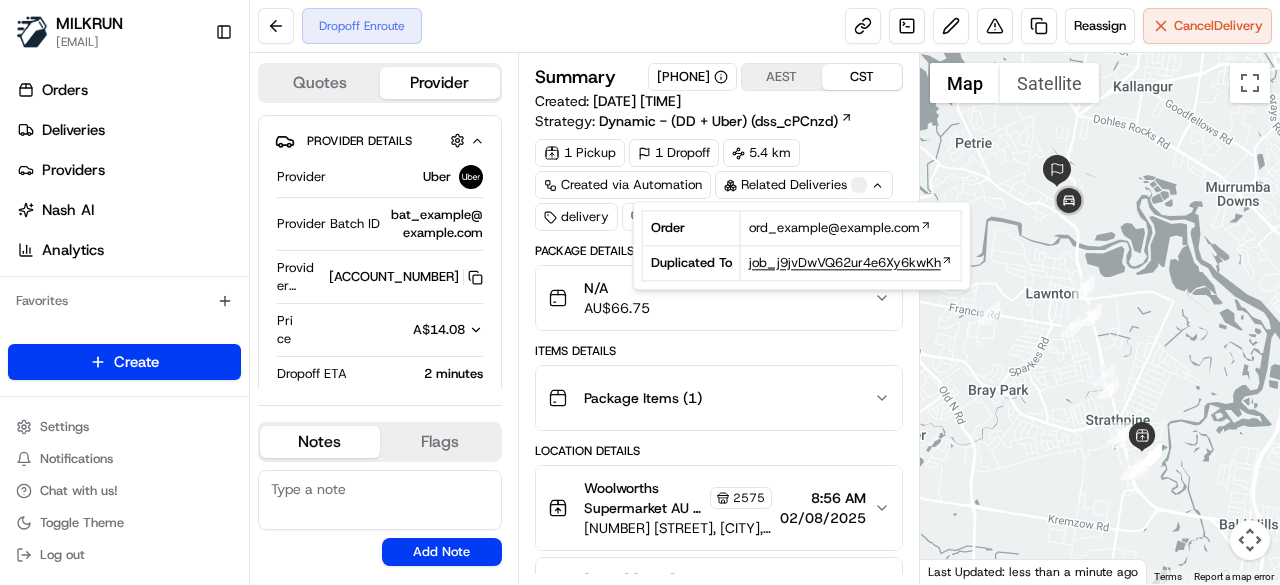 click on "job_j9jvDwVQ62ur4e6Xy6kwKh" at bounding box center (845, 263) 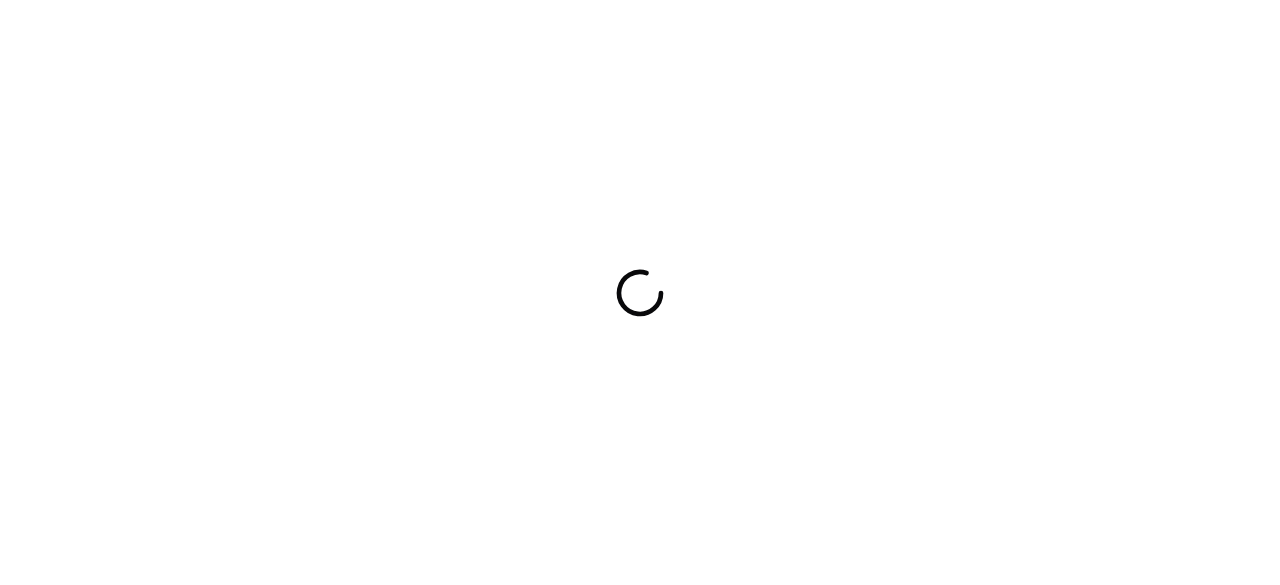 scroll, scrollTop: 0, scrollLeft: 0, axis: both 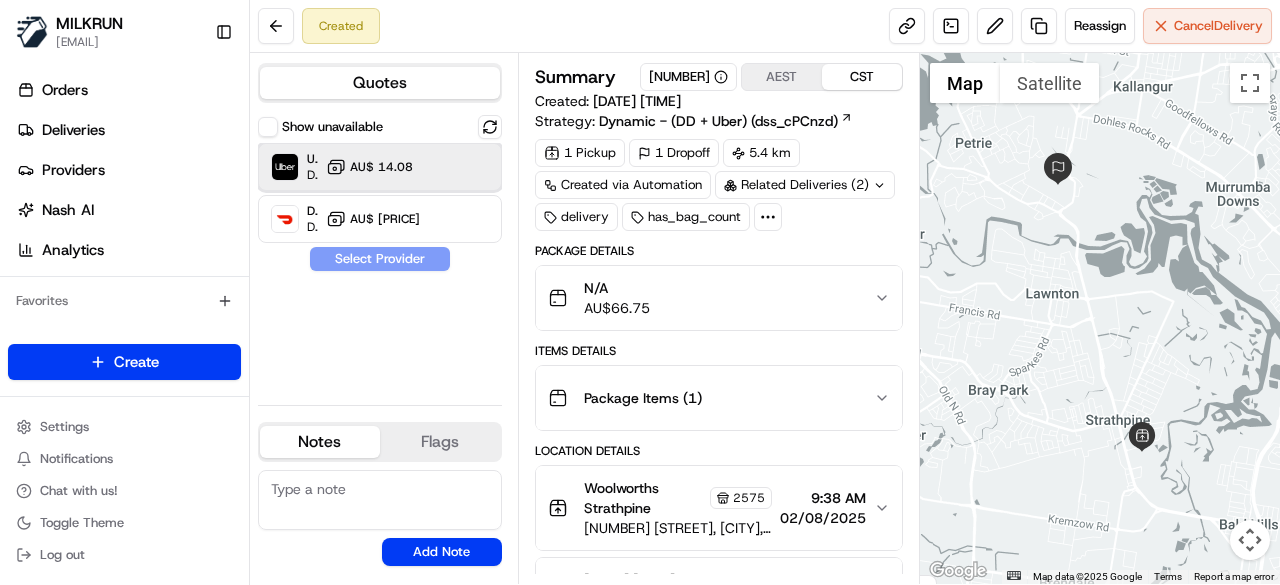 click at bounding box center (469, 167) 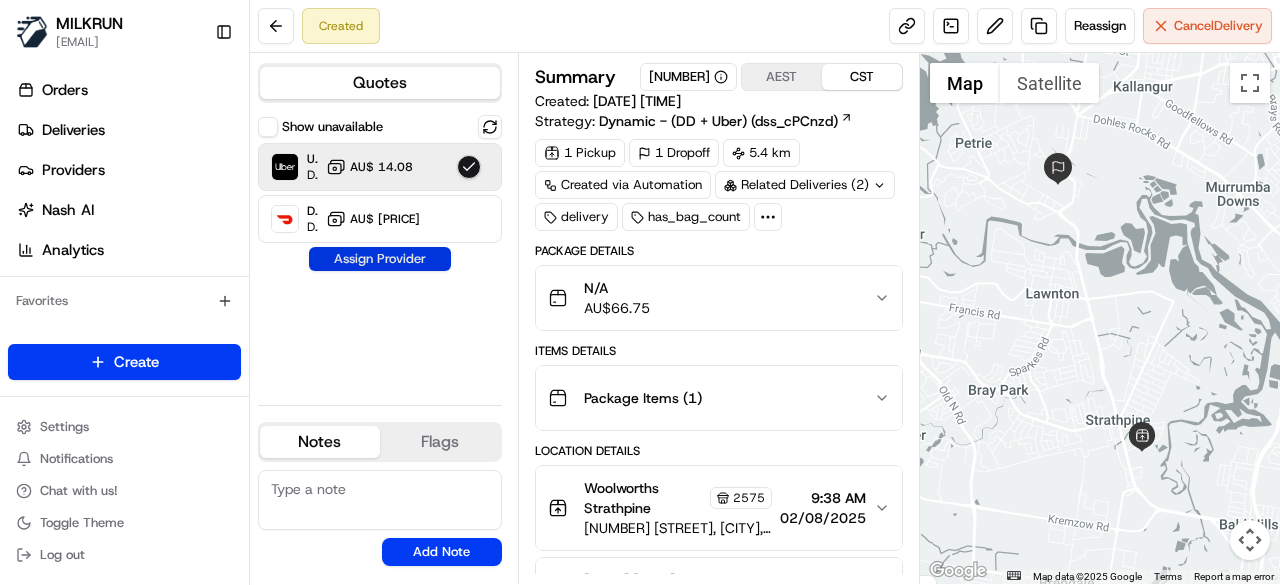 click on "Assign Provider" at bounding box center [380, 259] 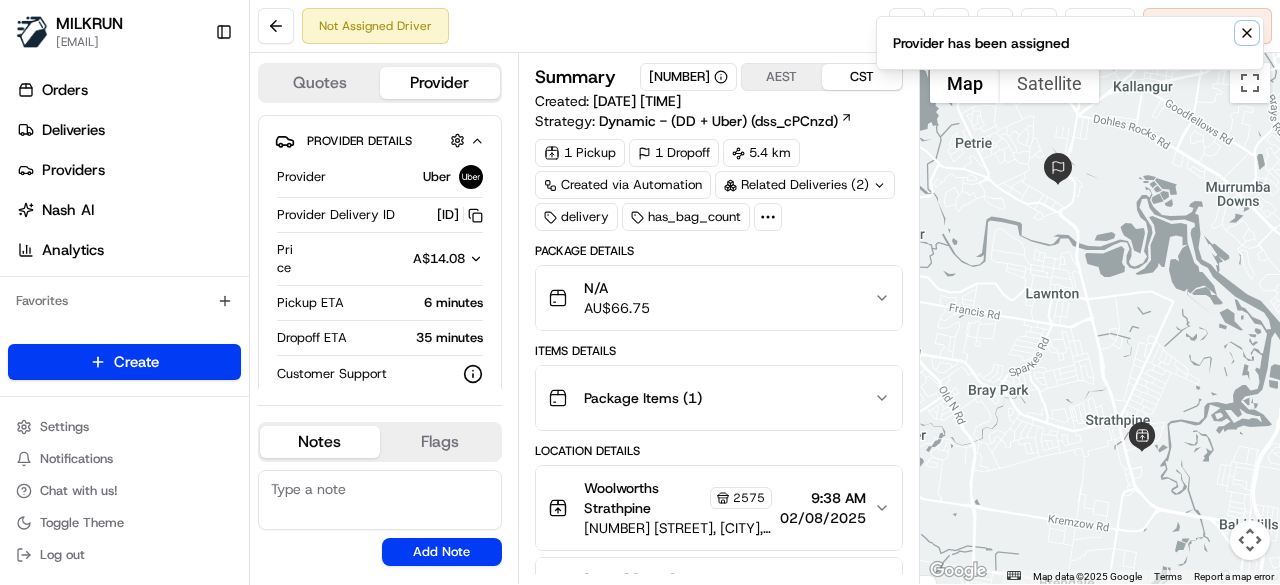 click 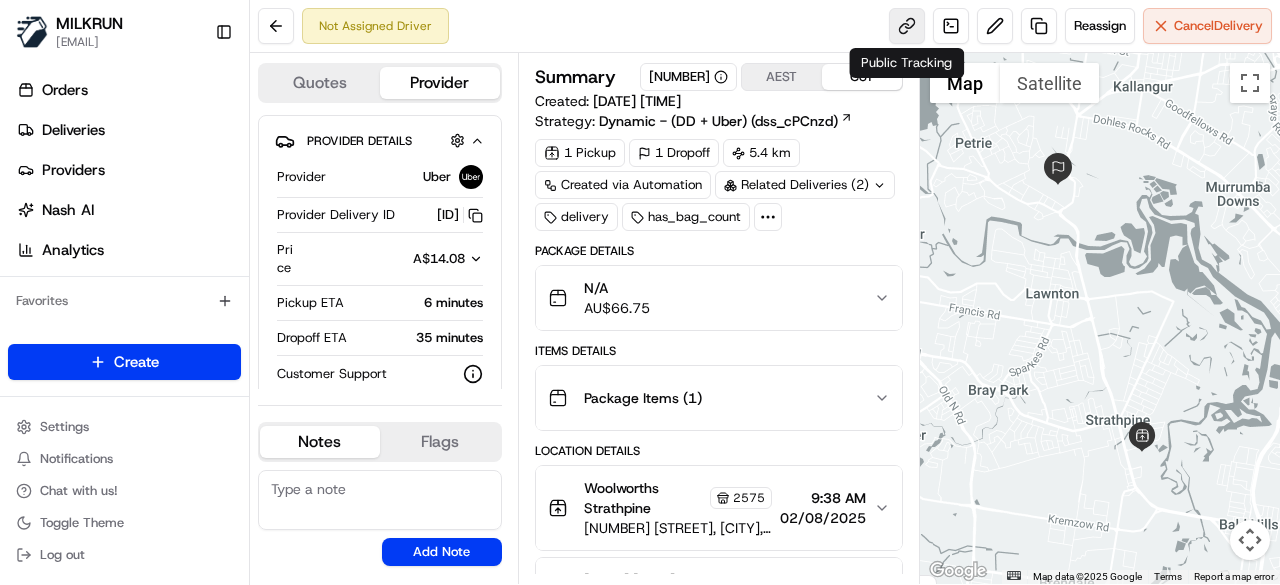 click at bounding box center (907, 26) 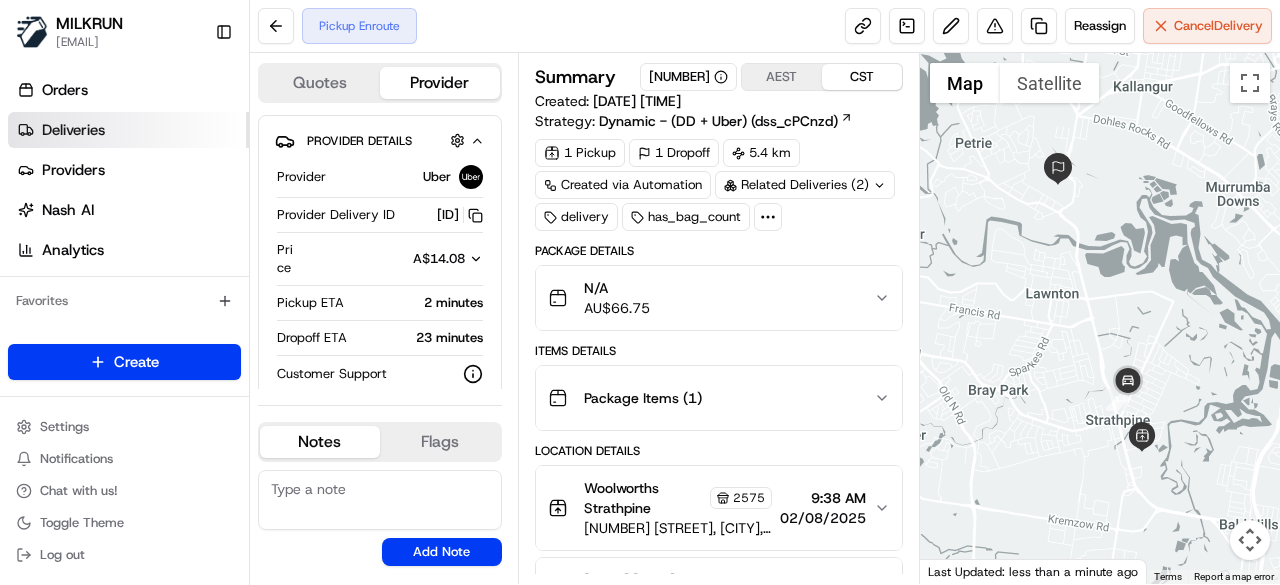 click on "Deliveries" at bounding box center [128, 130] 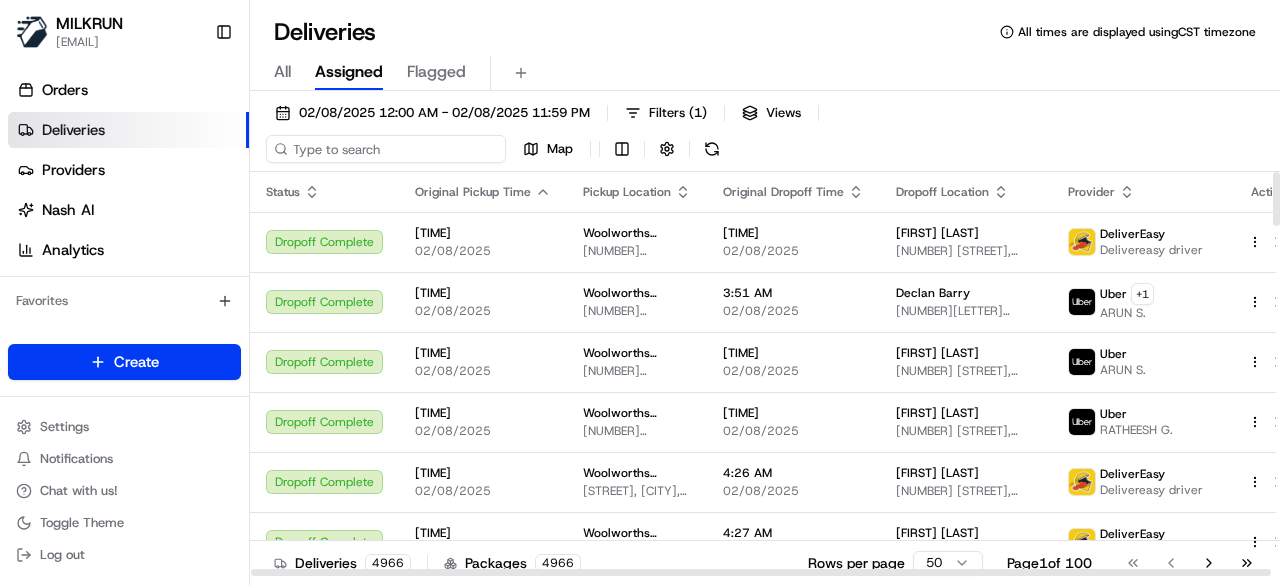 click on "[DATE] [TIME] - [DATE] [TIME] Filters ( 1 ) Views Map" at bounding box center (765, 135) 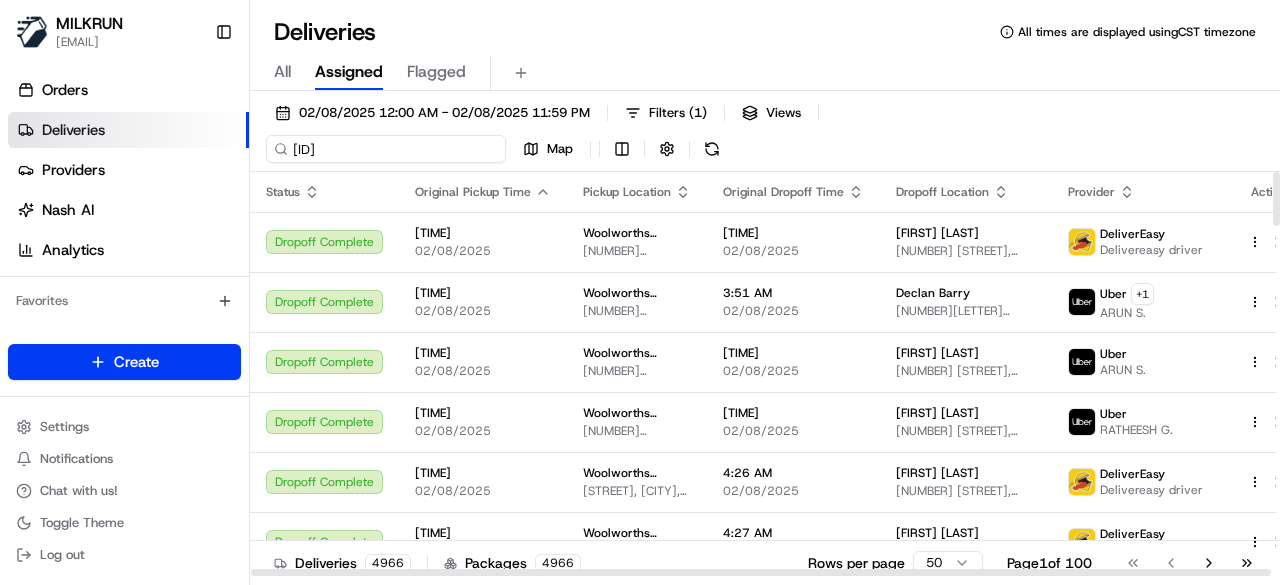 scroll, scrollTop: 0, scrollLeft: 86, axis: horizontal 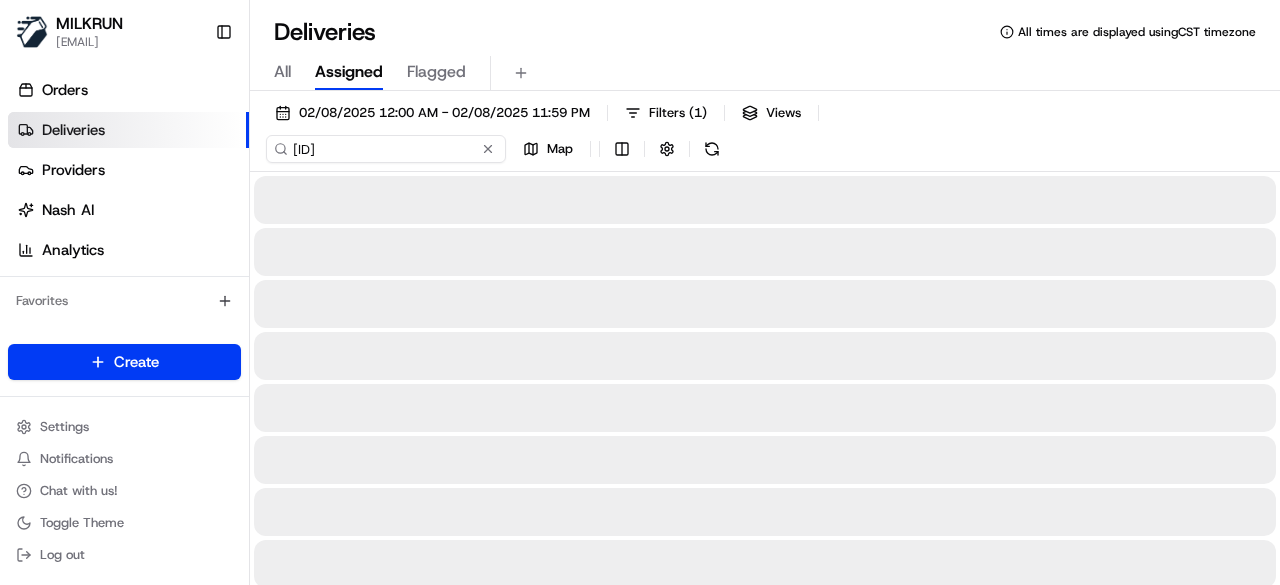 type on "2592a93c-ff84-4bcc-9b8f-c4623e421ad0" 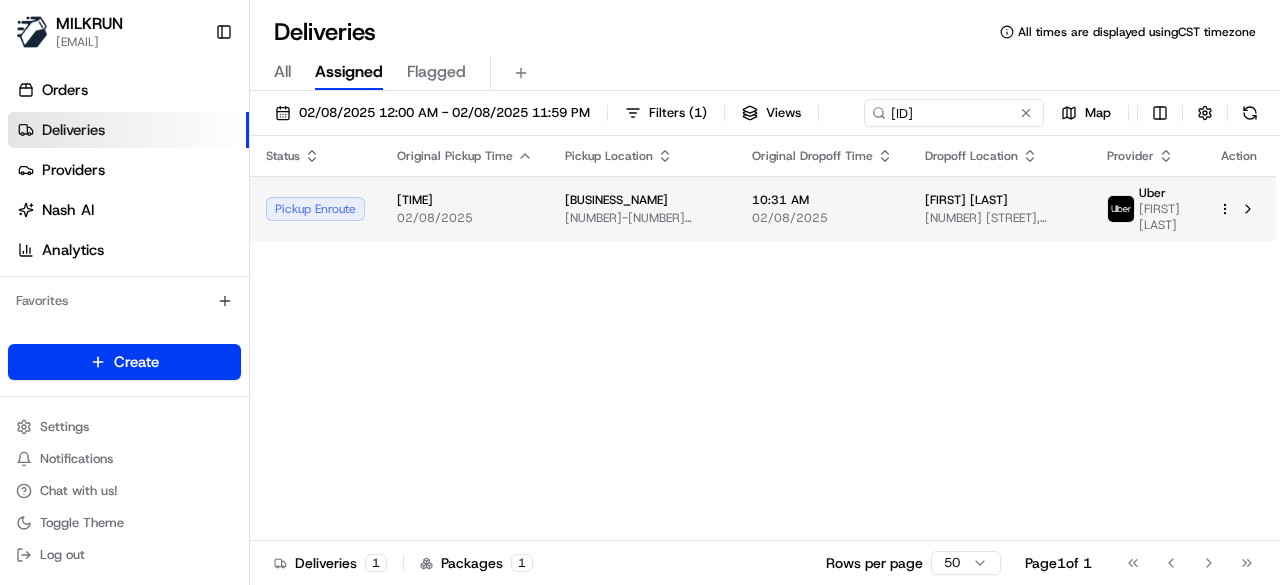 click on "Status Original Pickup Time Pickup Location Original Dropoff Time Dropoff Location Provider Action Pickup Enroute 10:11 AM 02/08/2025 Woolworths Metro AU - Hampton 355-363 Hampton St, Hampton, VIC 3188, AU 10:31 AM 02/08/2025 Katherine Bishop 77 Hodder St, Brighton East, VIC 3187, AU Uber BAYAN M." at bounding box center (763, 338) 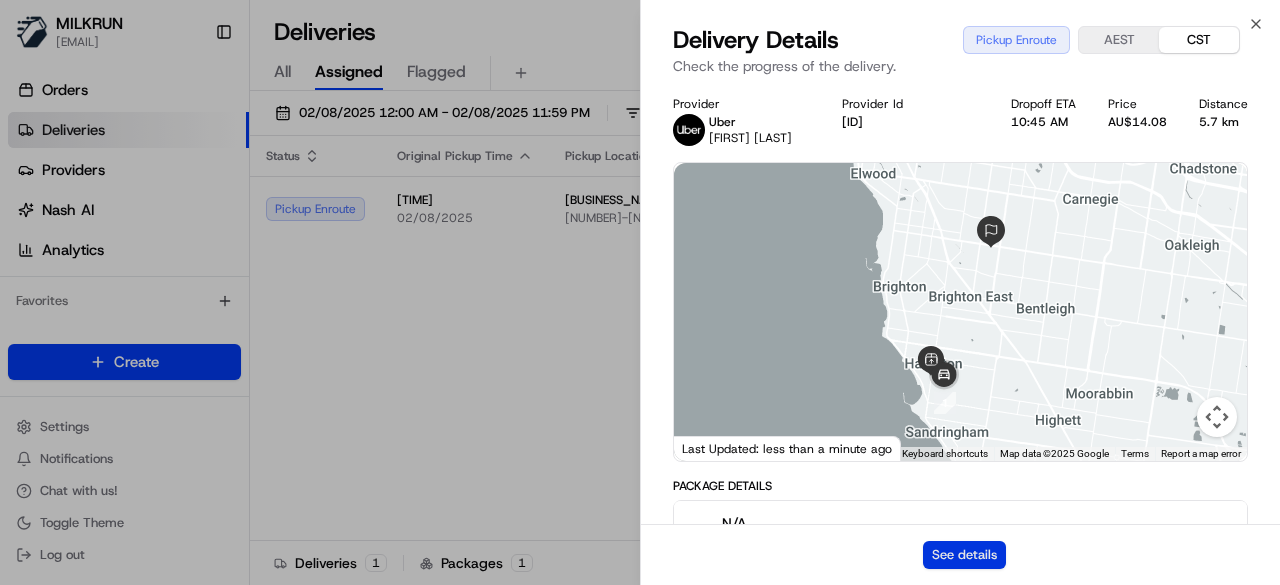 click on "See details" at bounding box center [964, 555] 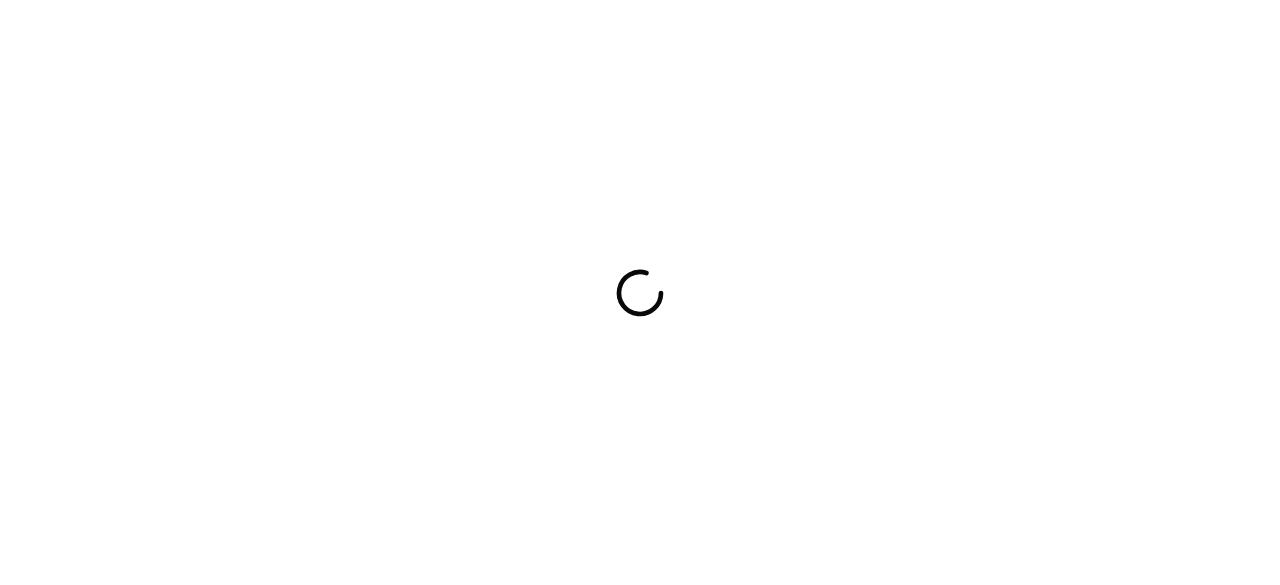 scroll, scrollTop: 0, scrollLeft: 0, axis: both 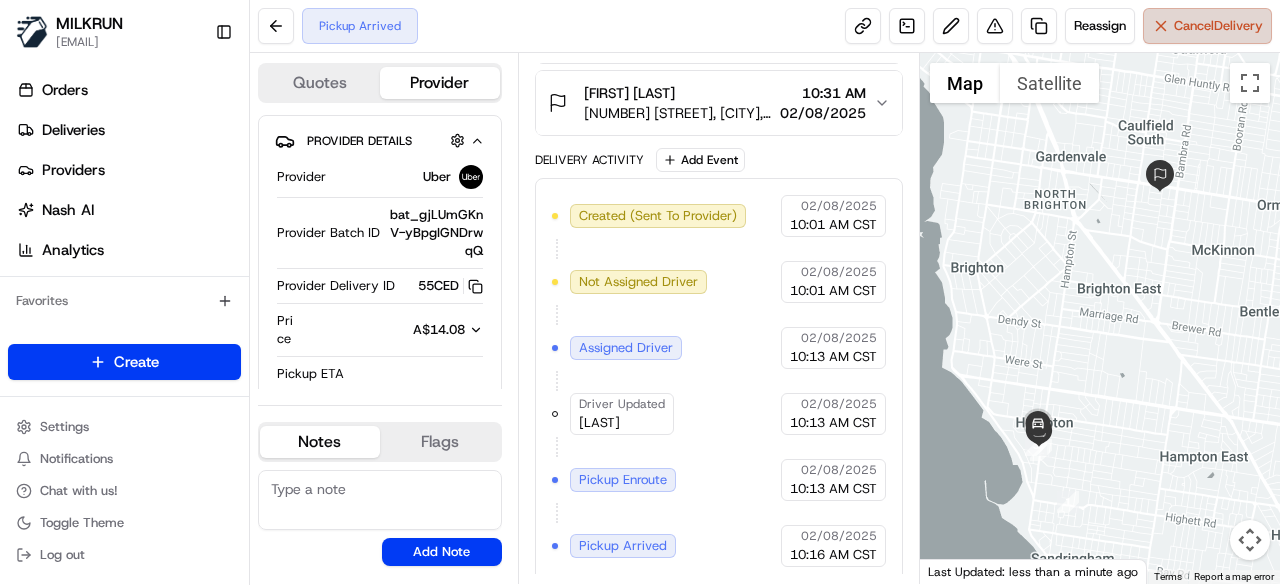 click on "Cancel  Delivery" at bounding box center [1207, 26] 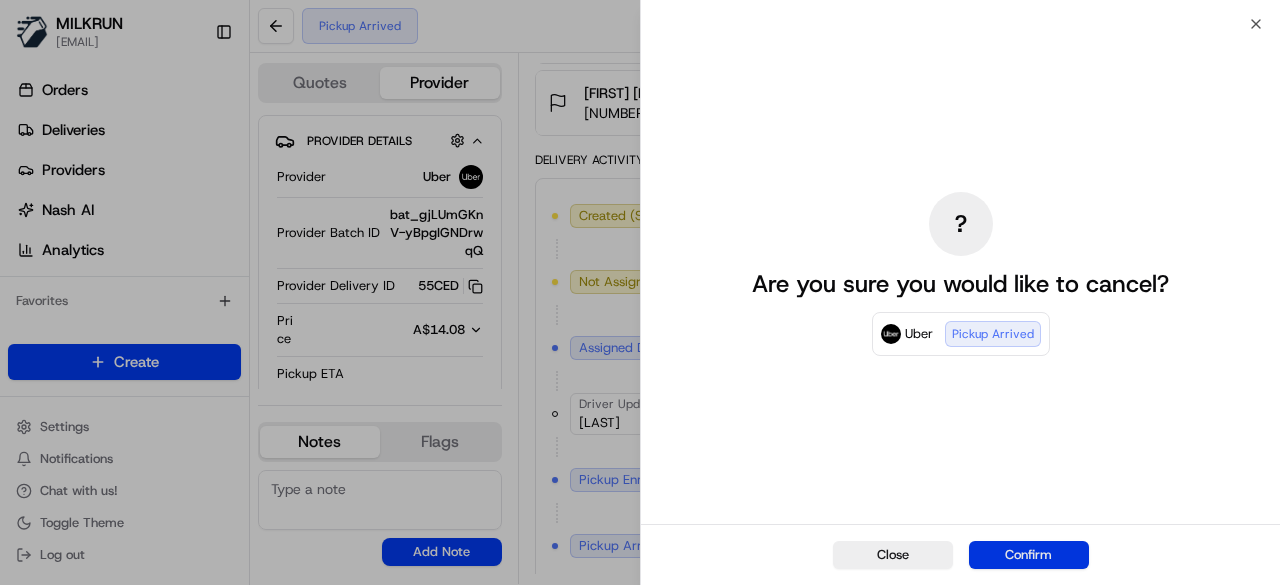 click on "Confirm" at bounding box center [1029, 555] 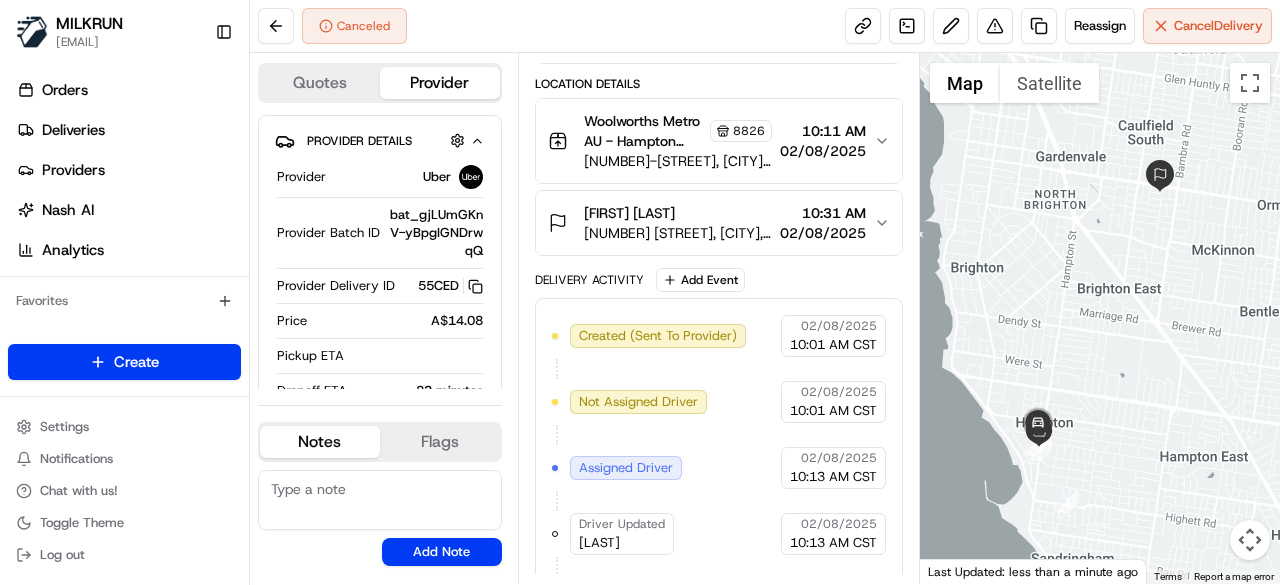 scroll, scrollTop: 487, scrollLeft: 0, axis: vertical 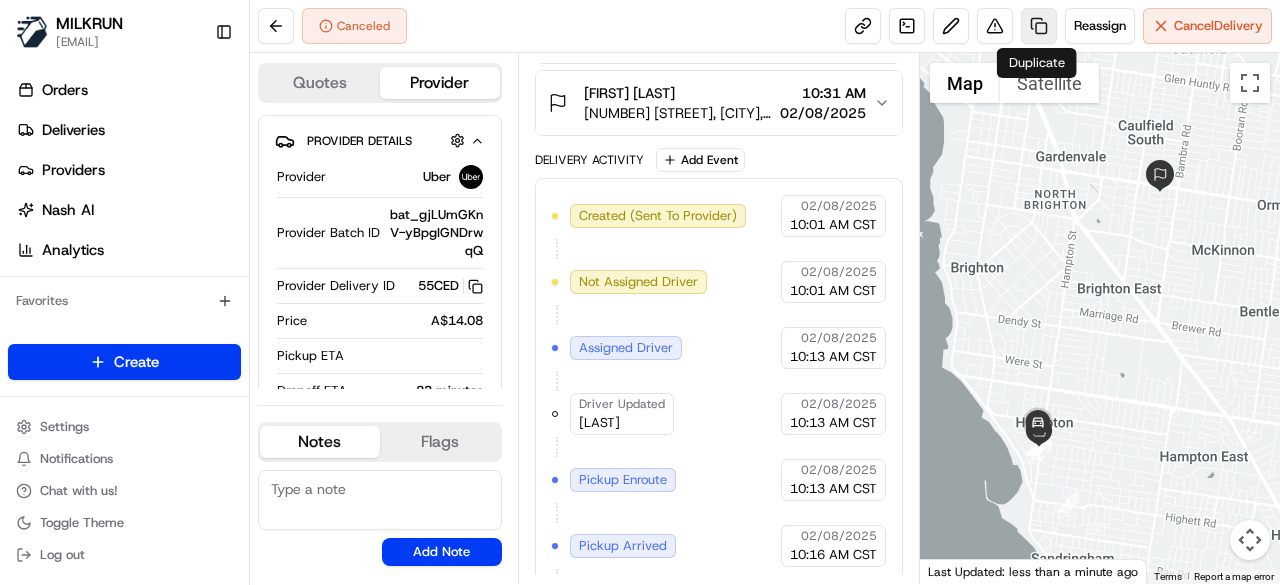 click at bounding box center (1039, 26) 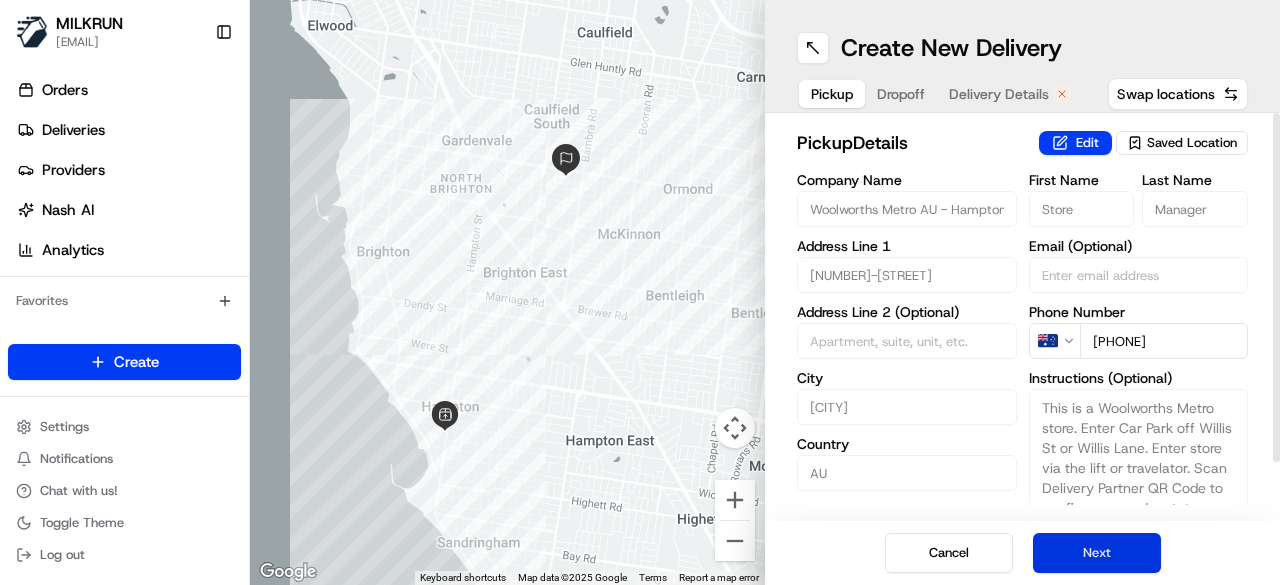 click on "Next" at bounding box center [1097, 553] 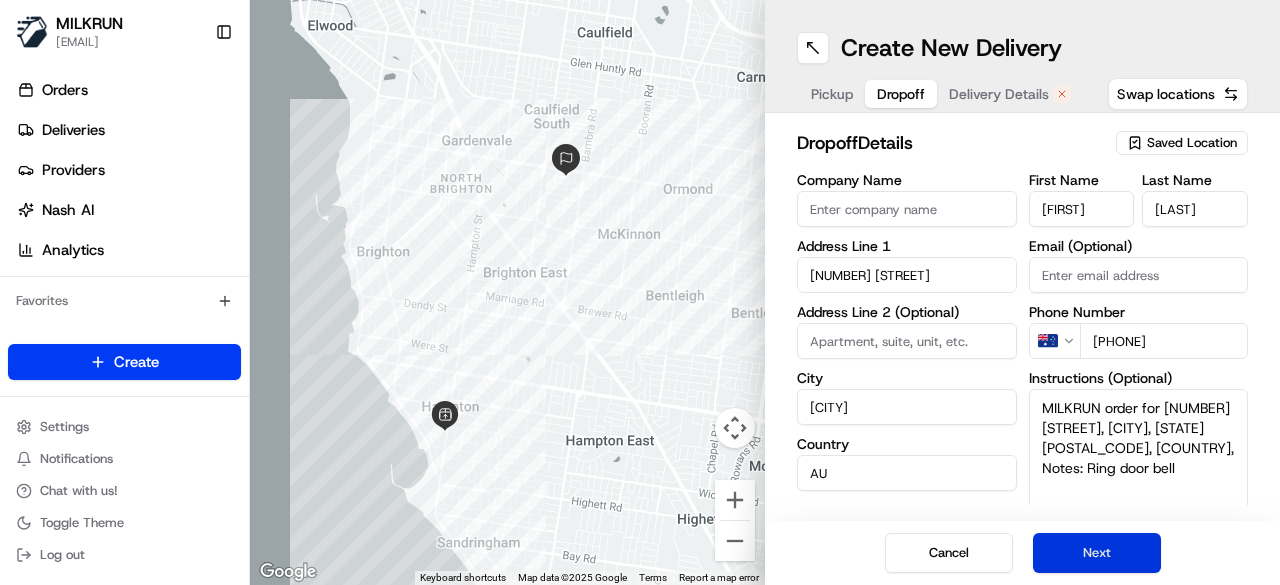 click on "Next" at bounding box center (1097, 553) 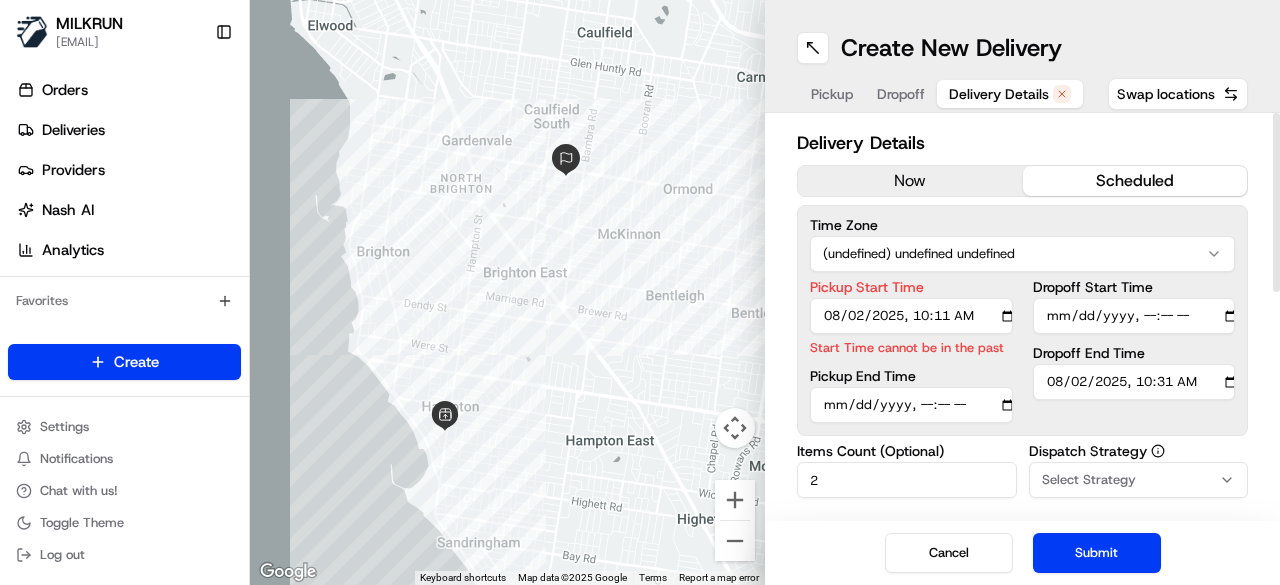 click on "Pickup Start Time" at bounding box center [911, 316] 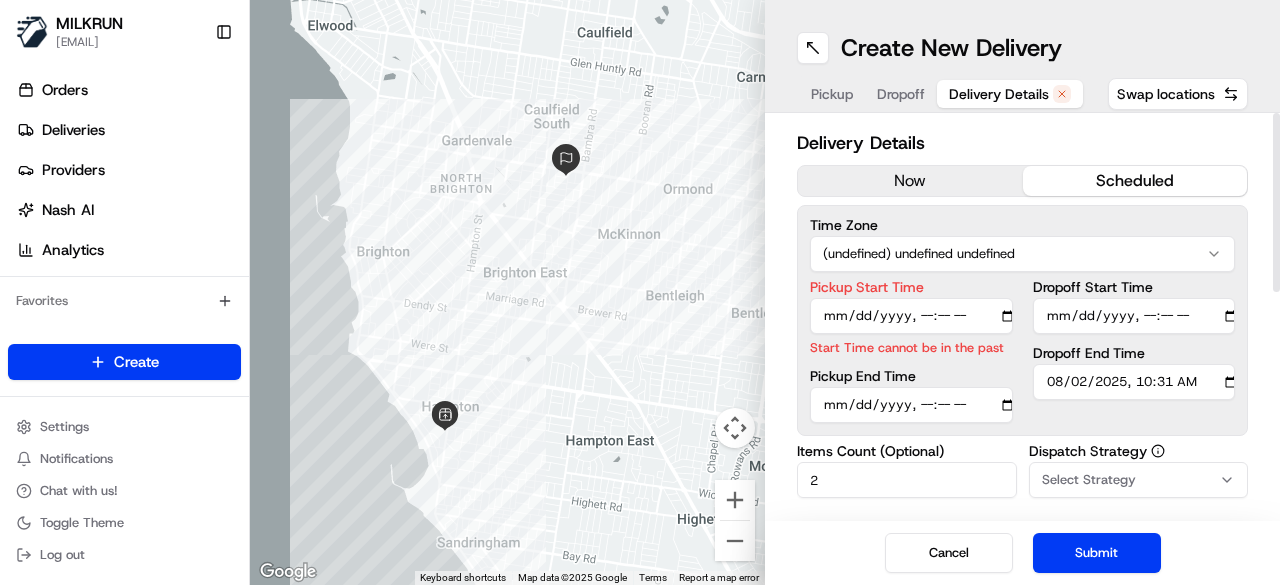 type on "[DATE]T11:00" 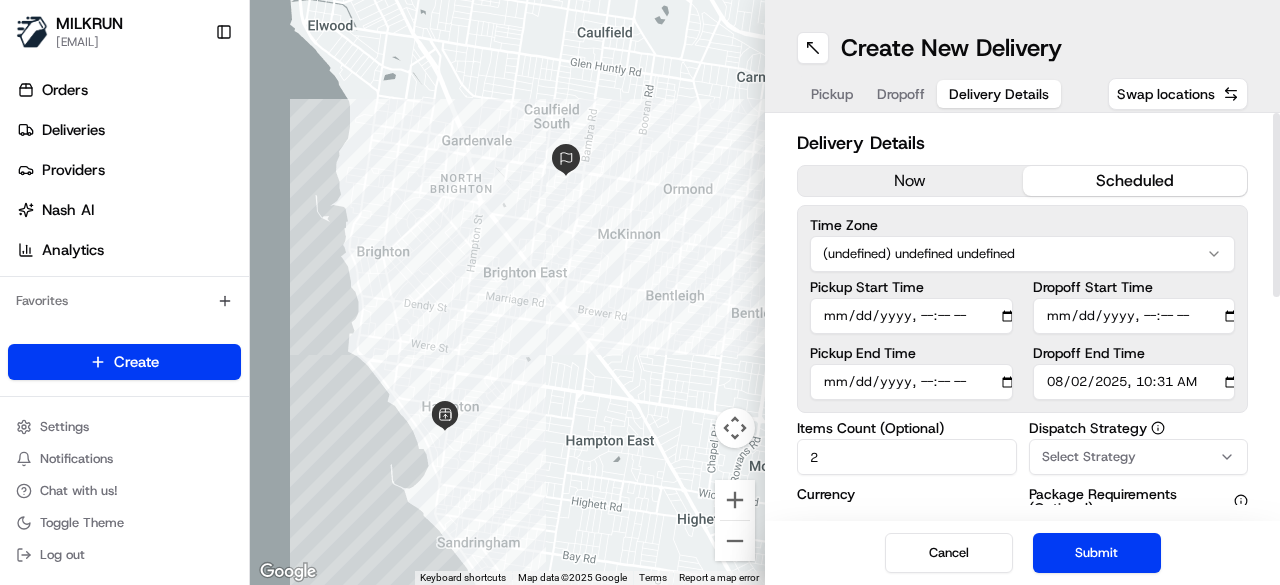 click on "Dropoff End Time" at bounding box center [1134, 382] 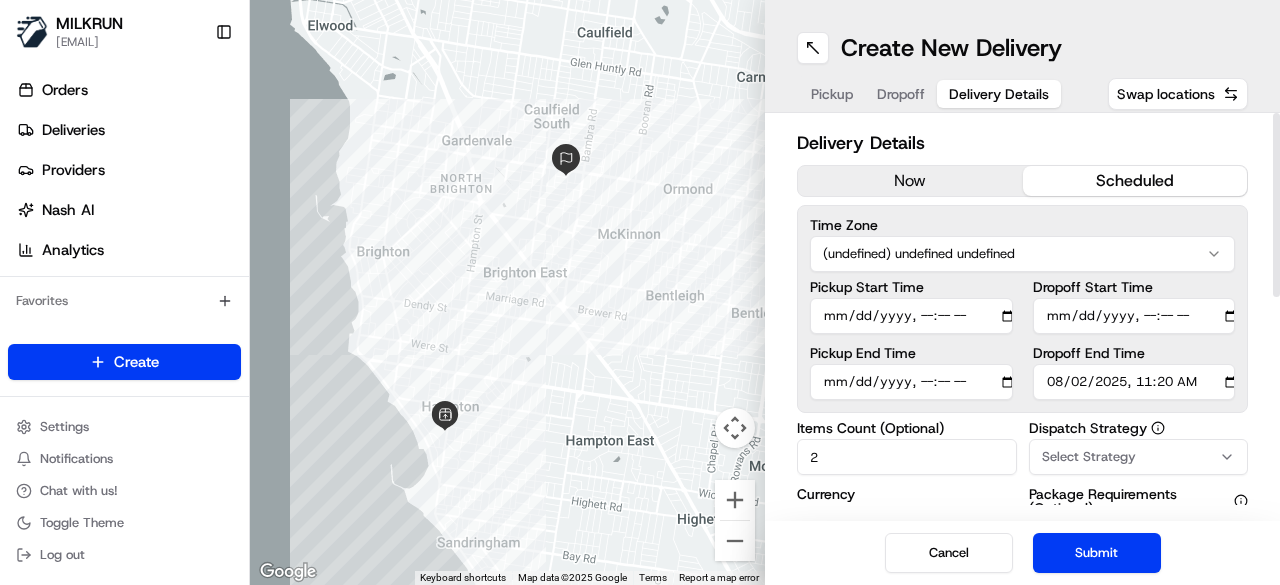 type on "2025-08-02T11:20" 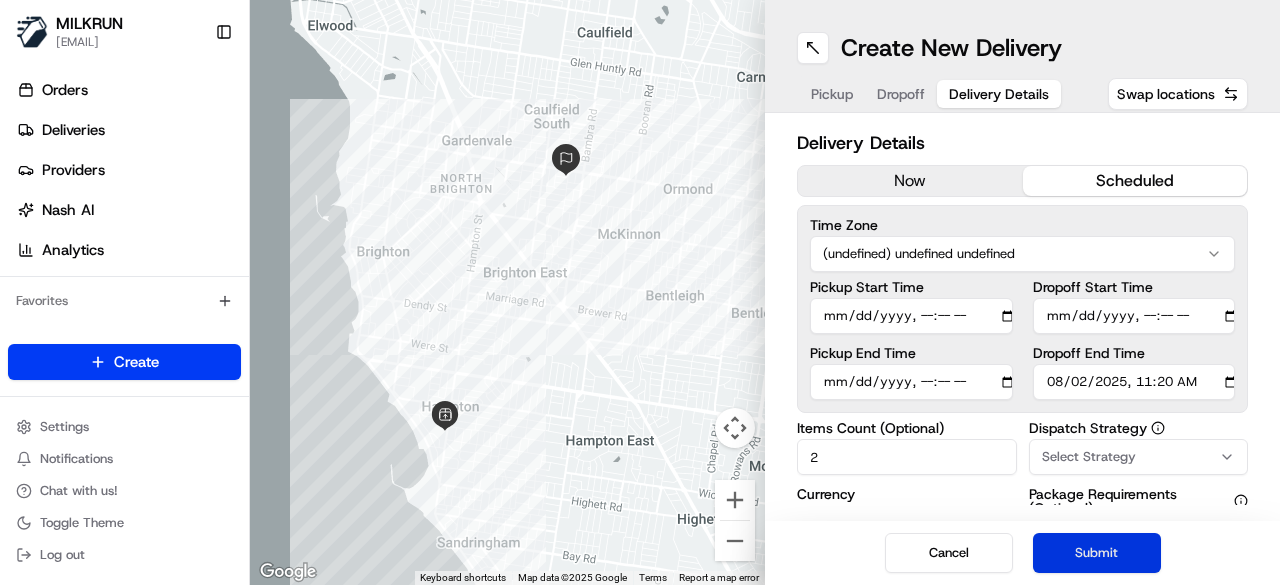 click on "Submit" at bounding box center [1097, 553] 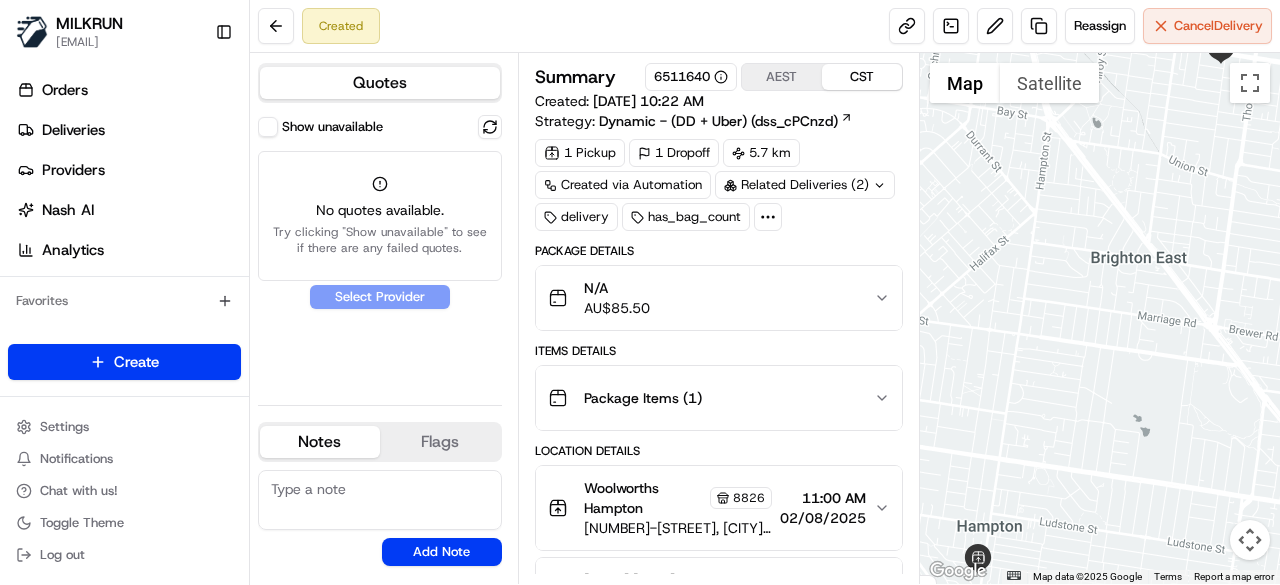 click on "Show unavailable" at bounding box center (268, 127) 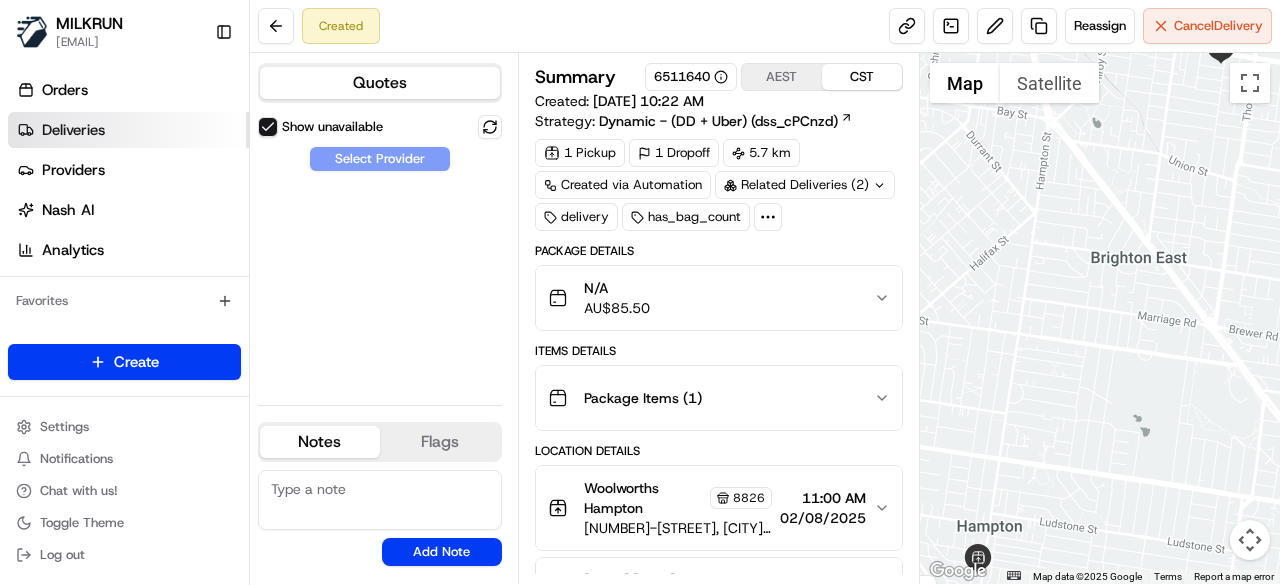click on "Deliveries" at bounding box center (128, 130) 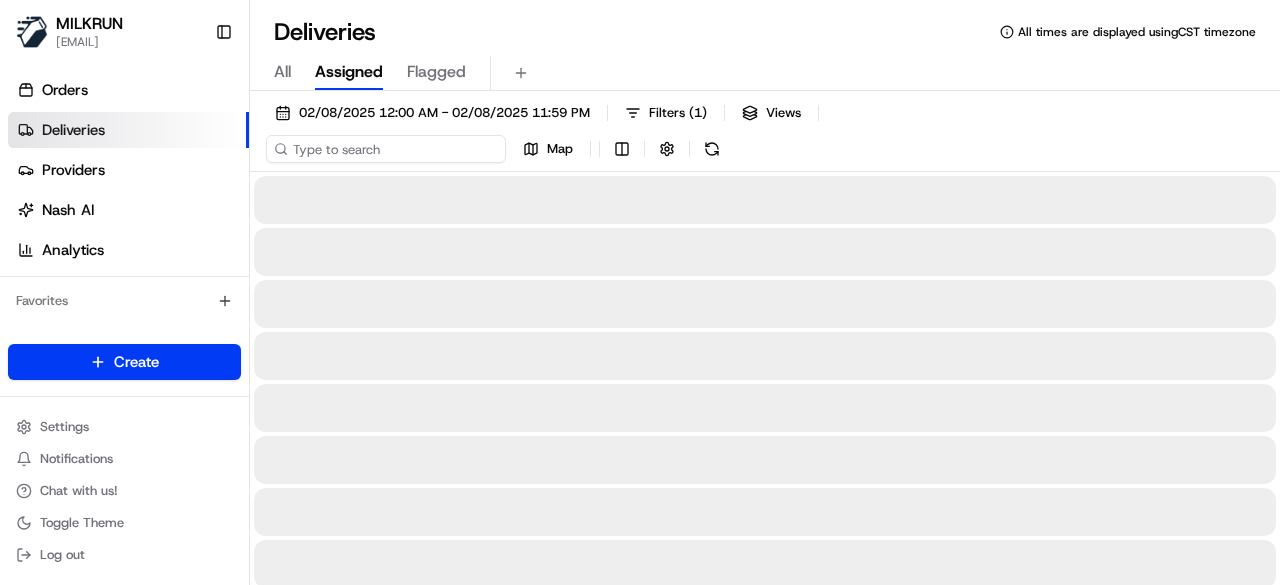 click on "[DATE] 12:00 AM - [DATE] 11:59 PM Filters ( 1 ) Views Map" at bounding box center (765, 135) 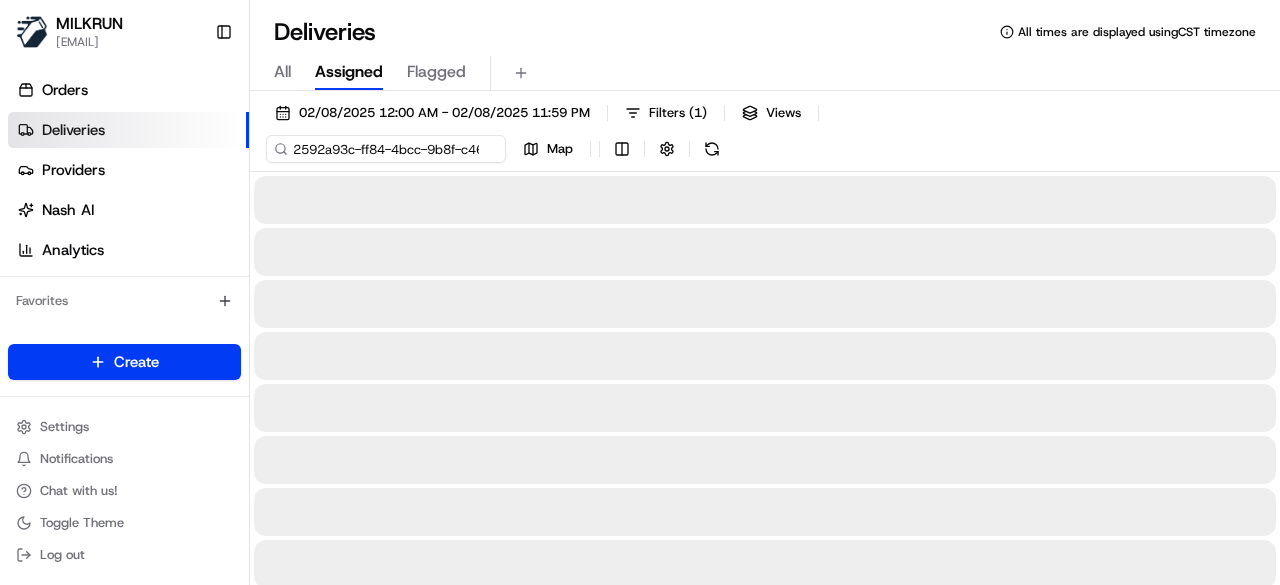 scroll, scrollTop: 0, scrollLeft: 86, axis: horizontal 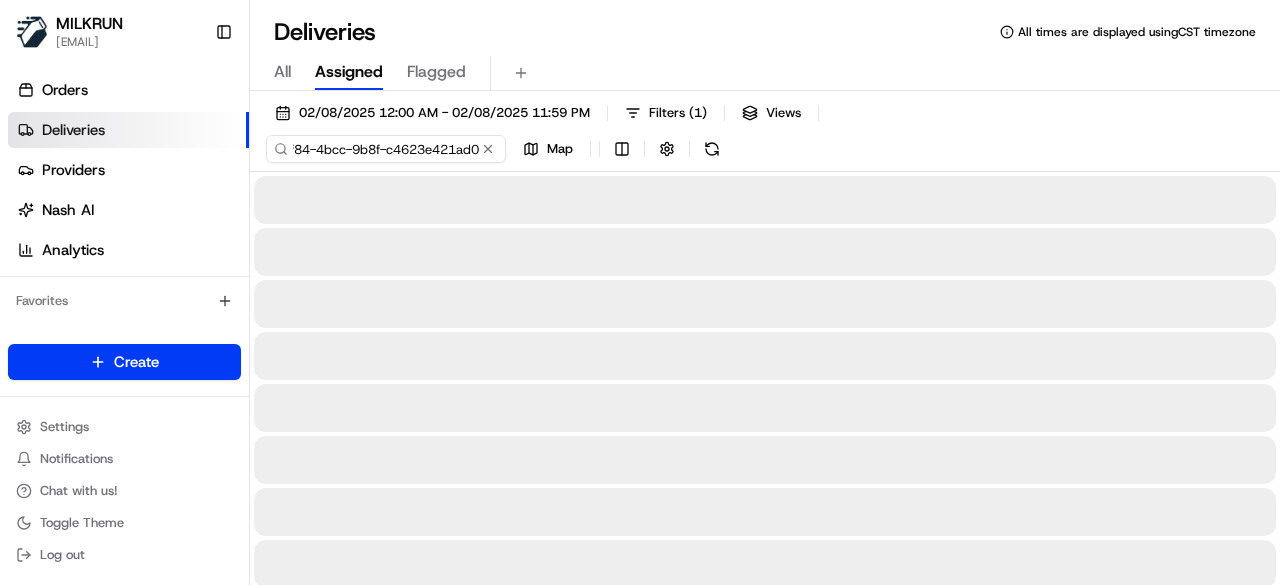 type on "2592a93c-ff84-4bcc-9b8f-c4623e421ad0" 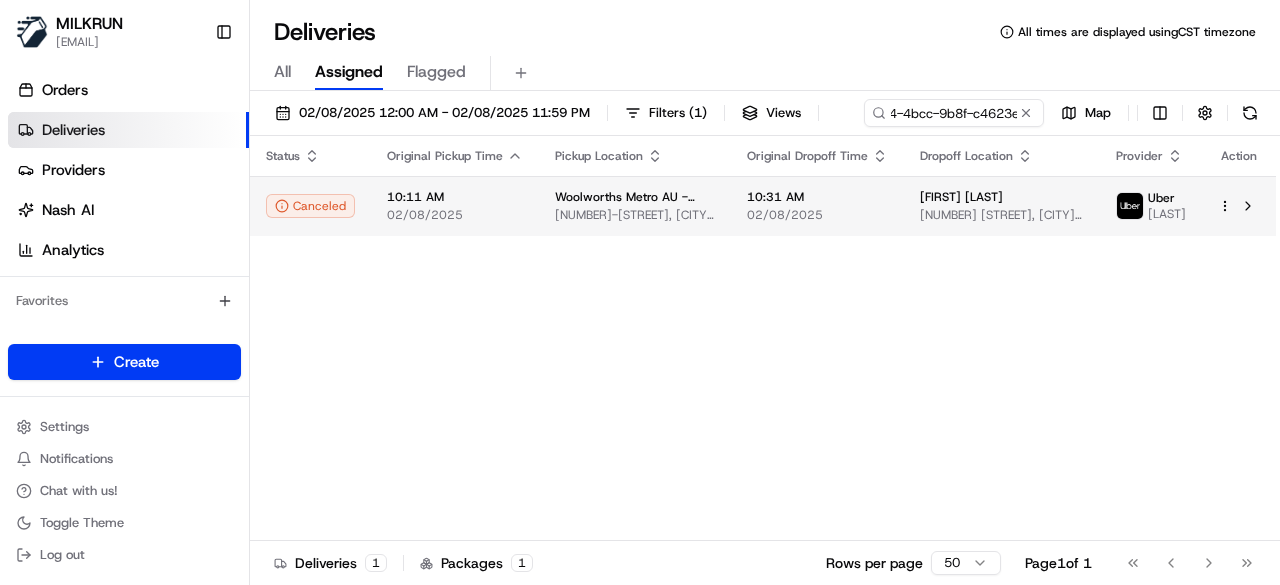 click on "Status Original Pickup Time Pickup Location Original Dropoff Time Dropoff Location Provider Action Canceled 10:11 AM [DATE] [COMPANY] - [STORE_NAME] [NUMBER]-[STREET], [CITY], [STATE] [POSTAL_CODE], [COUNTRY] 10:31 AM [DATE] [LAST] [NUMBER] [STREET], [CITY], [STATE], [COUNTRY] Uber BAYAN M." at bounding box center [763, 338] 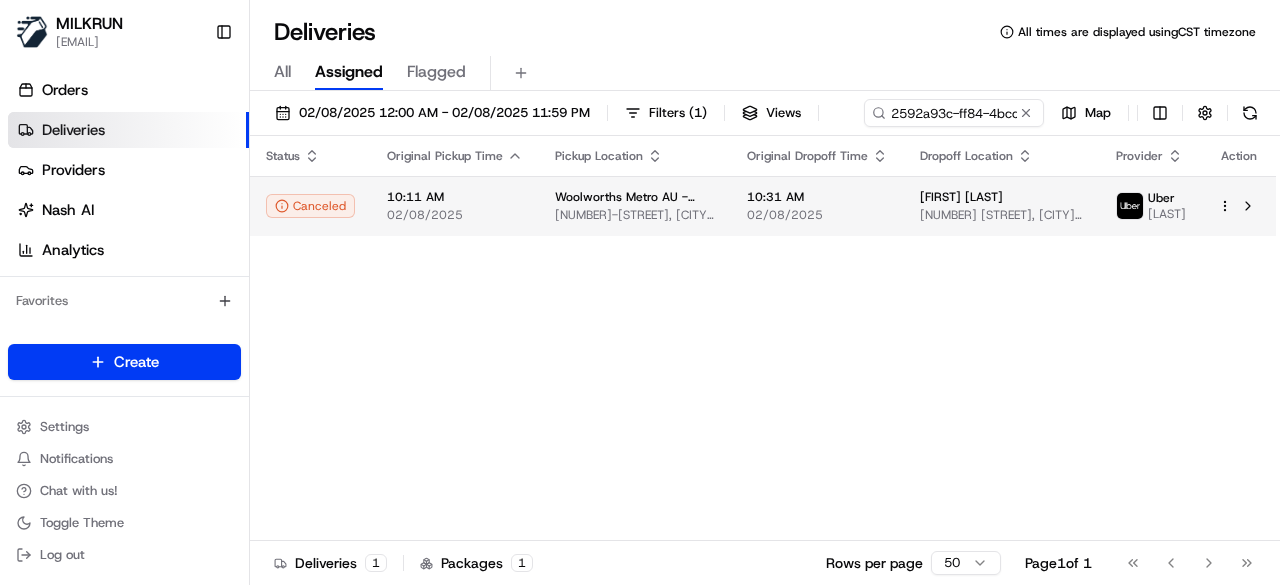 click on "10:31 AM [DATE]" at bounding box center (817, 206) 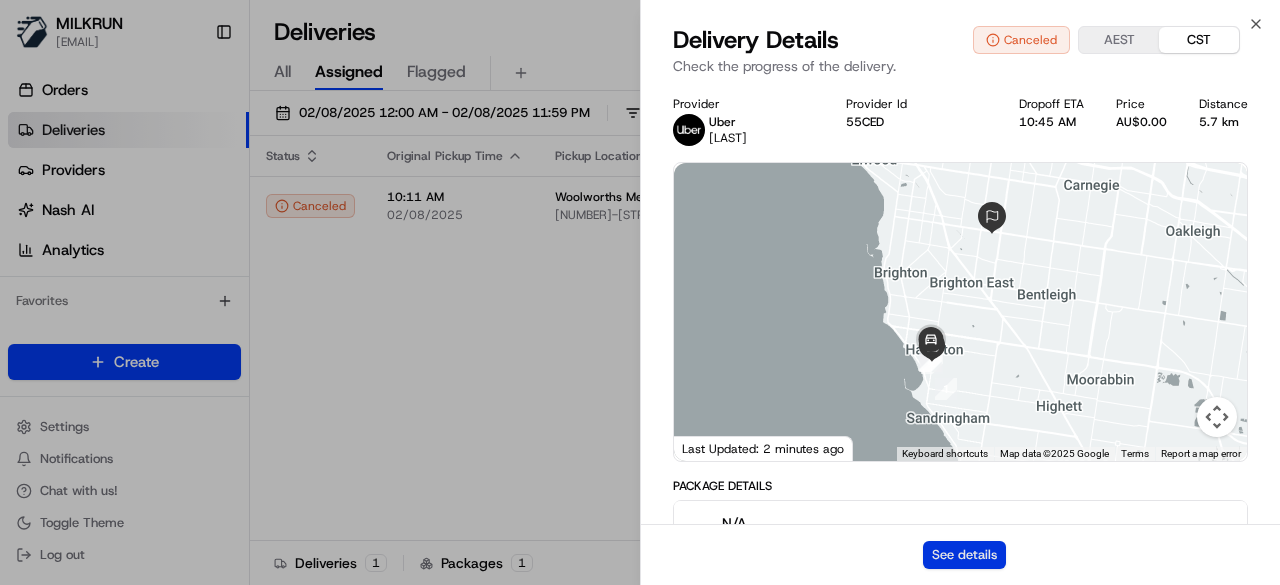 click on "See details" at bounding box center [964, 555] 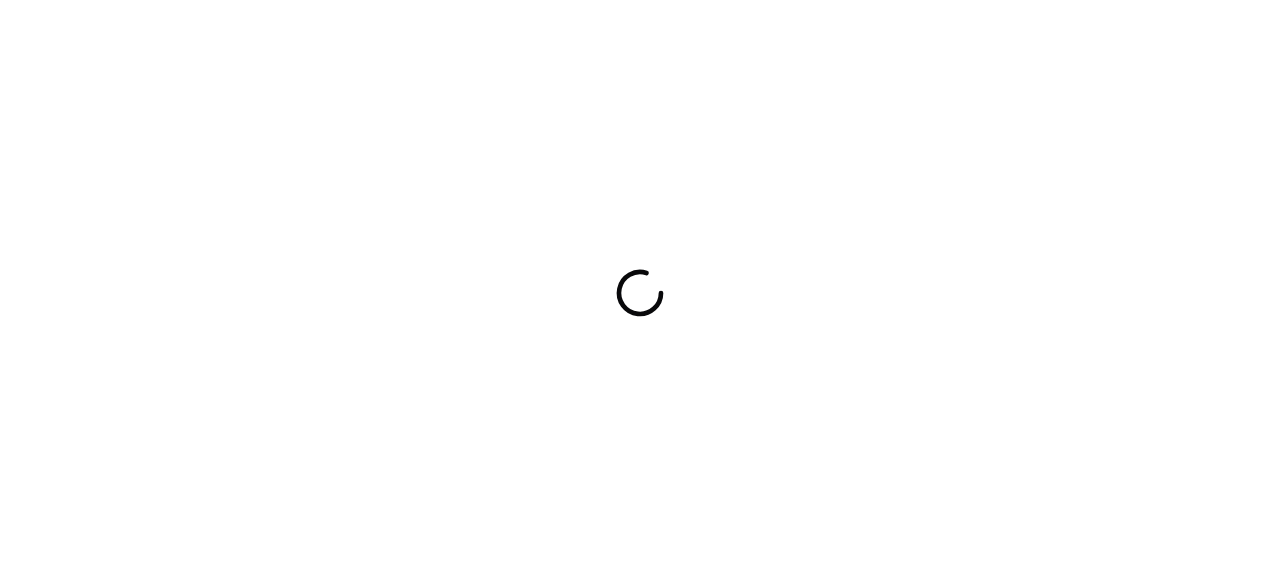 scroll, scrollTop: 0, scrollLeft: 0, axis: both 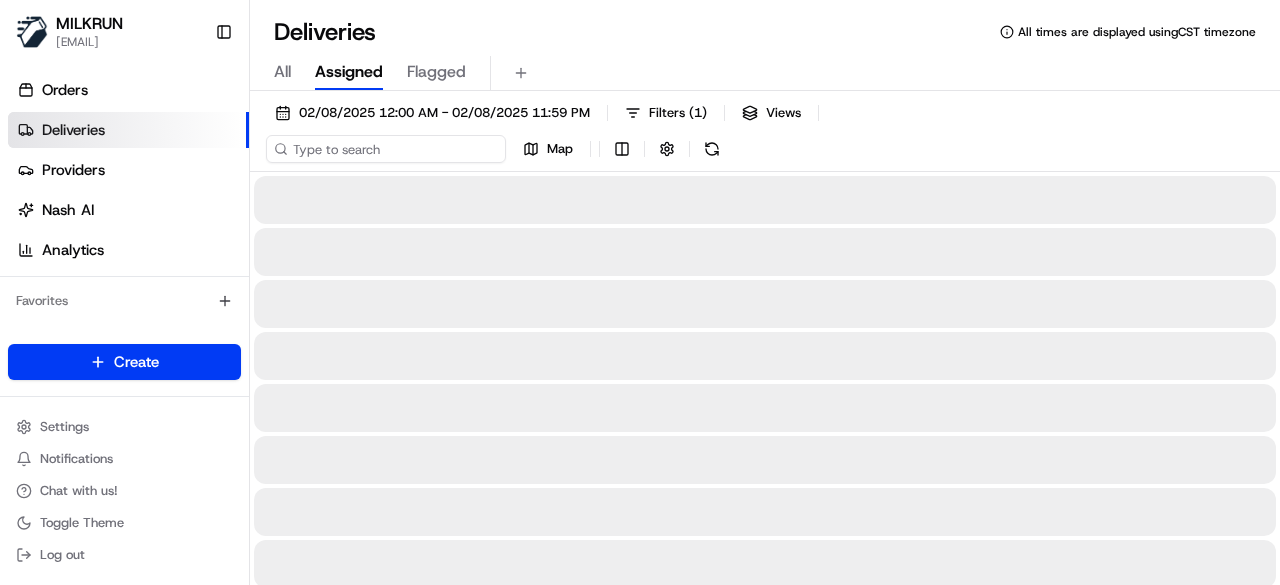 click on "[DATE] [TIME] - [DATE] [TIME] Filters ( 1 ) Views Map" at bounding box center (765, 135) 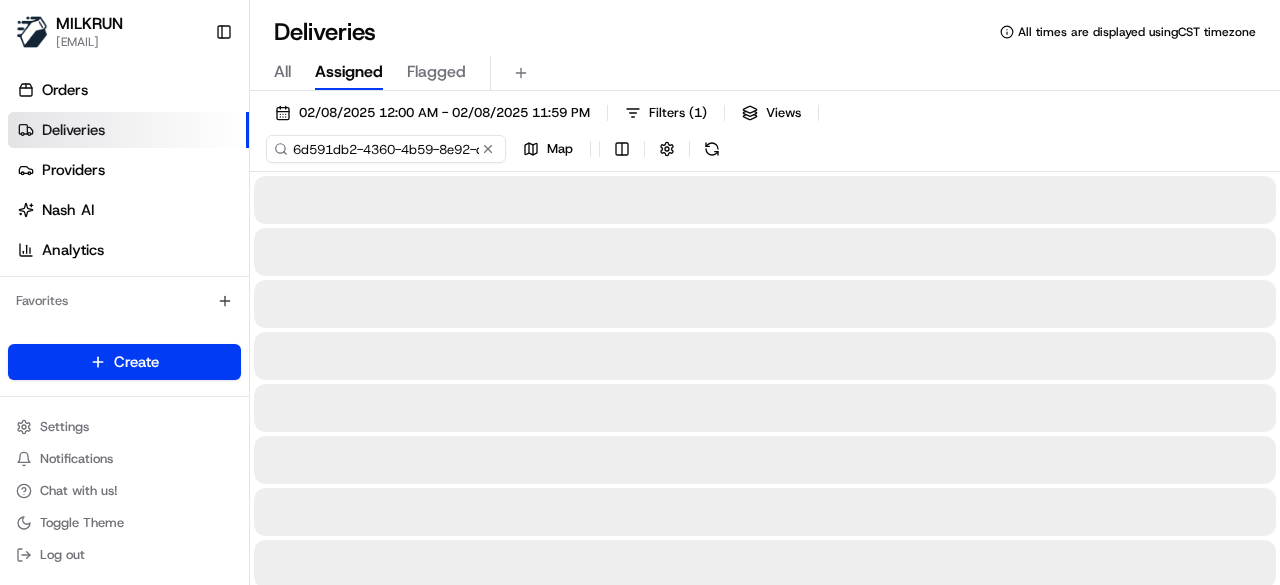 scroll, scrollTop: 0, scrollLeft: 96, axis: horizontal 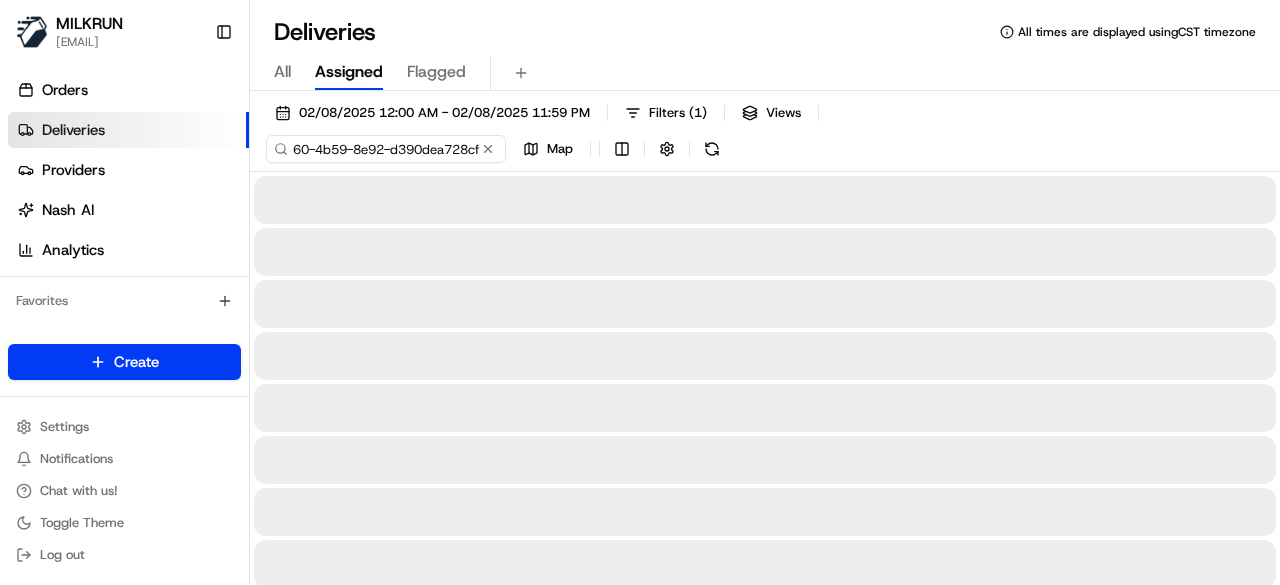 type on "6d591db2-4360-4b59-8e92-d390dea728cf" 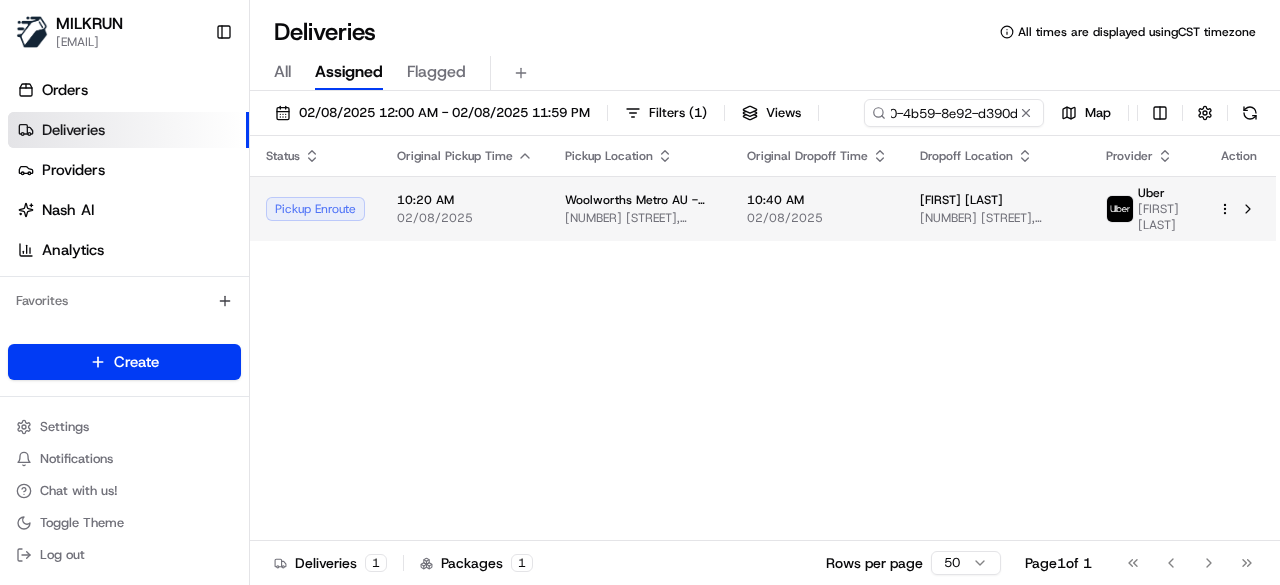scroll, scrollTop: 0, scrollLeft: 0, axis: both 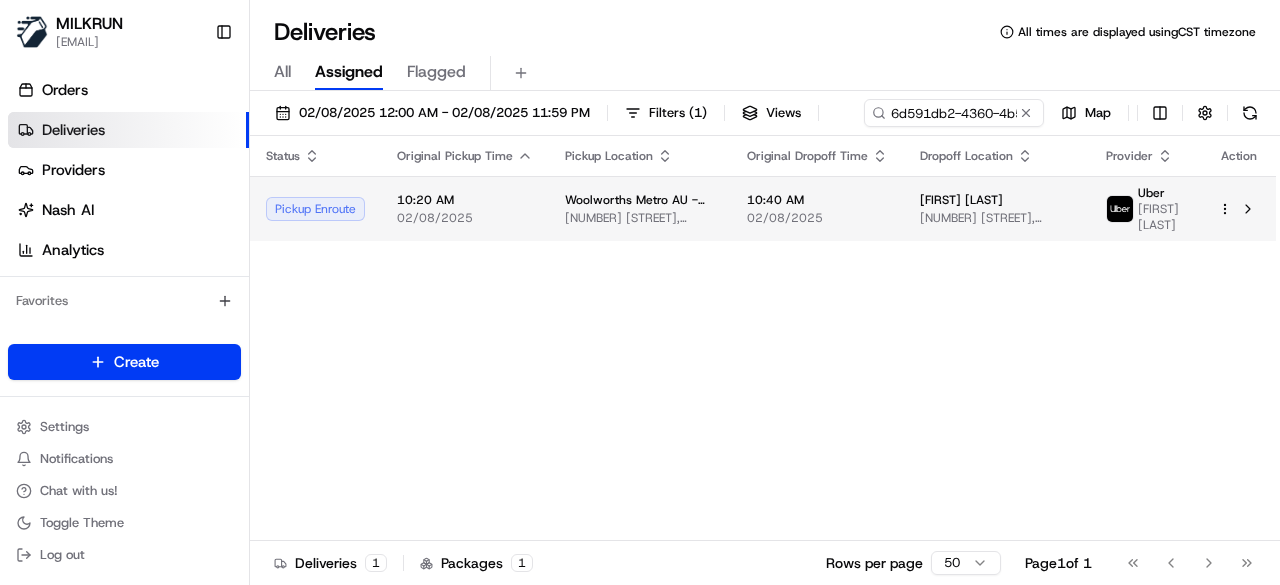 click on "Status Original Pickup Time Pickup Location Original Dropoff Time Dropoff Location Provider Action Pickup Enroute 10:20 AM 02/08/2025 Woolworths Metro AU - Hampton 355-363 Hampton St, Hampton, VIC 3188, AU 10:40 AM 02/08/2025 Ashlee Kaiser 7 Cole St, Brighton, VIC 3186, AU Uber VISHAL P." at bounding box center (763, 338) 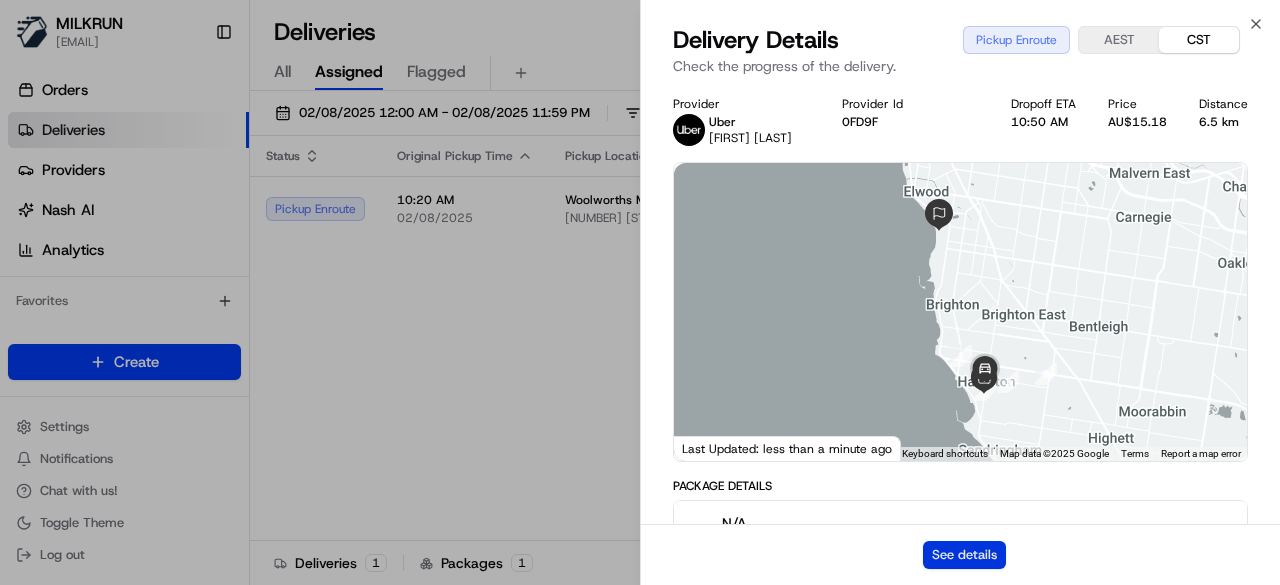 click on "See details" at bounding box center (964, 555) 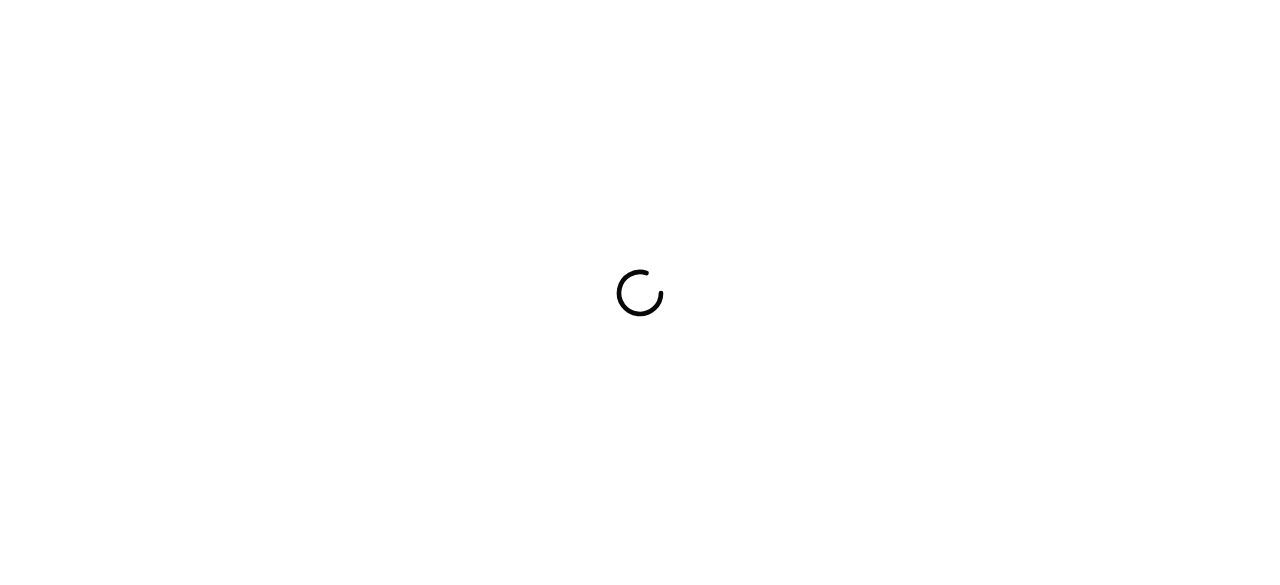 scroll, scrollTop: 0, scrollLeft: 0, axis: both 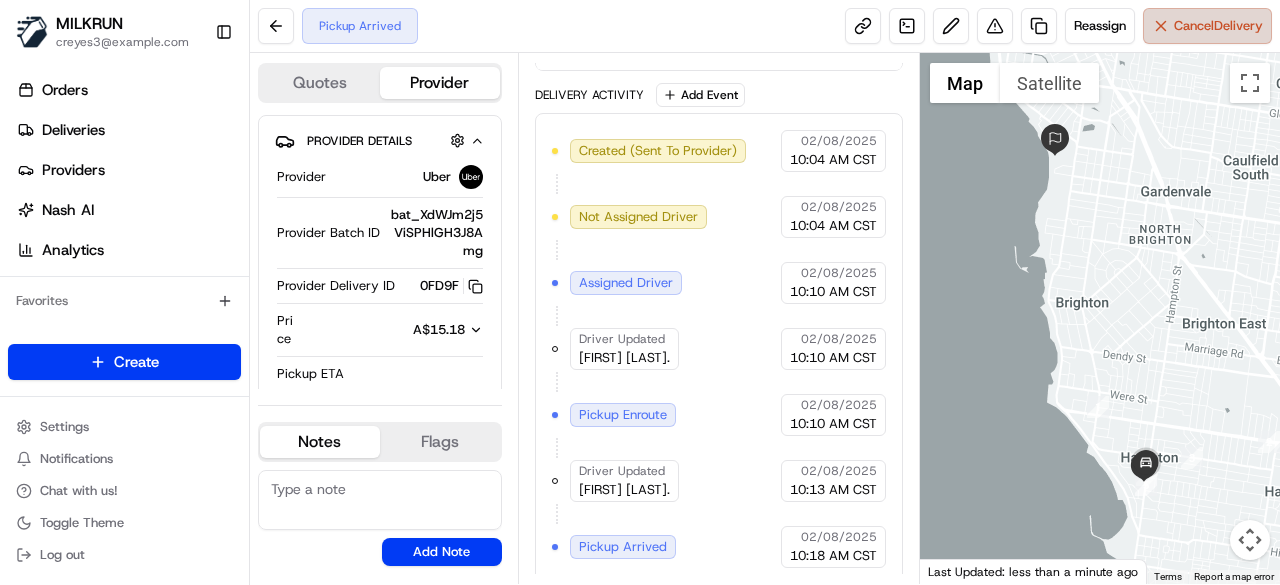 click on "Cancel  Delivery" at bounding box center [1218, 26] 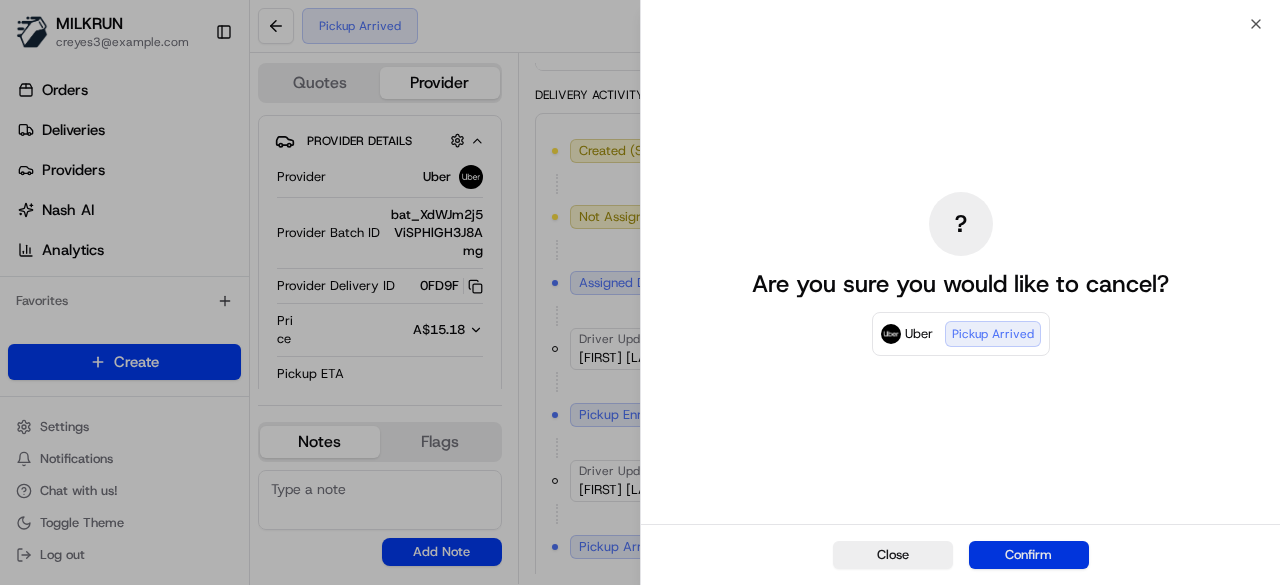 click on "Confirm" at bounding box center (1029, 555) 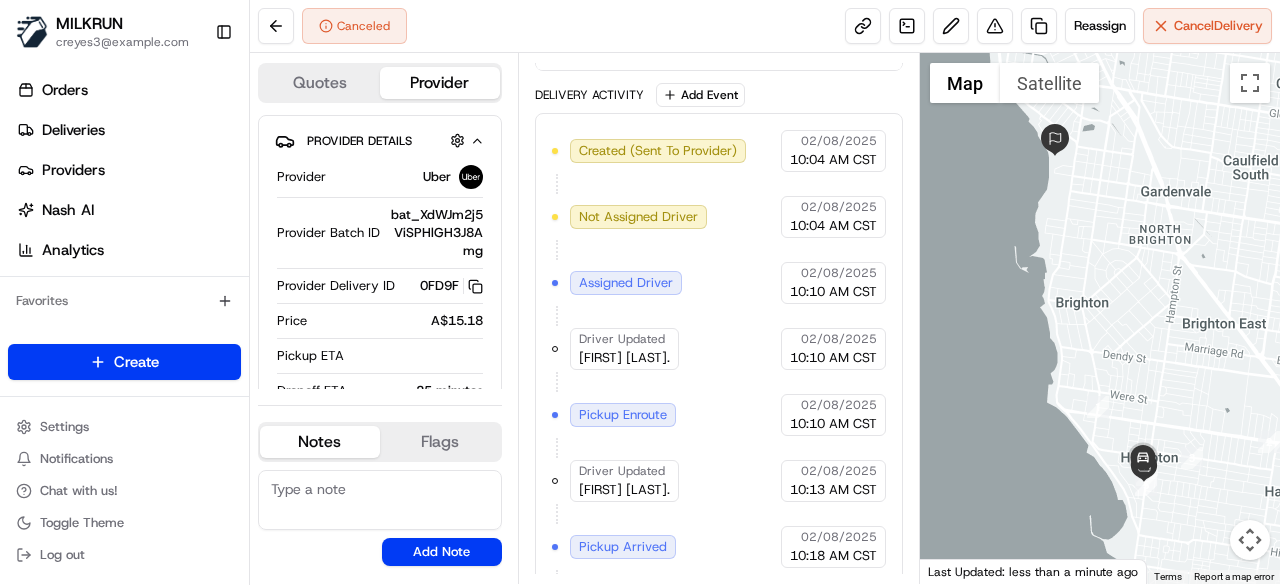 scroll, scrollTop: 618, scrollLeft: 0, axis: vertical 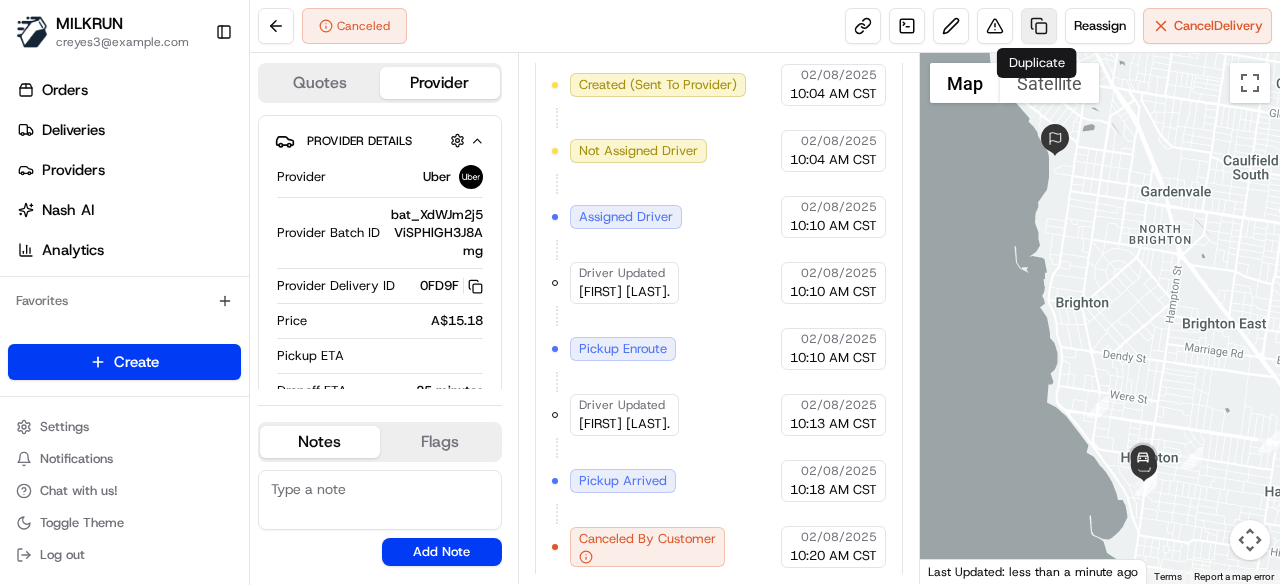 click at bounding box center [1039, 26] 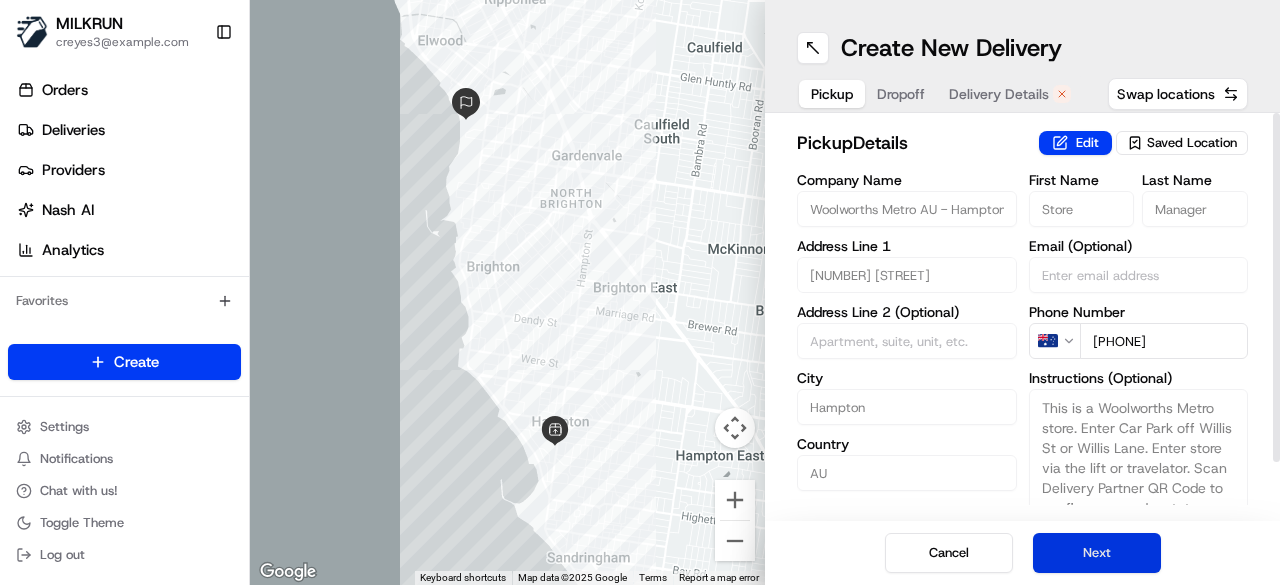 click on "Next" at bounding box center [1097, 553] 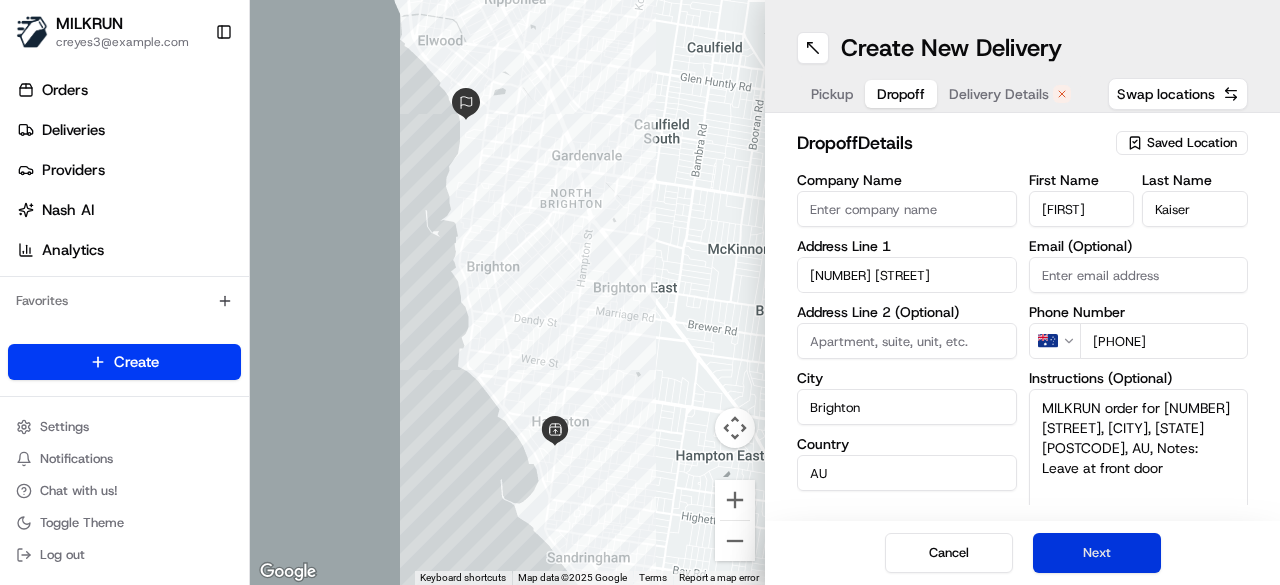 click on "Next" at bounding box center [1097, 553] 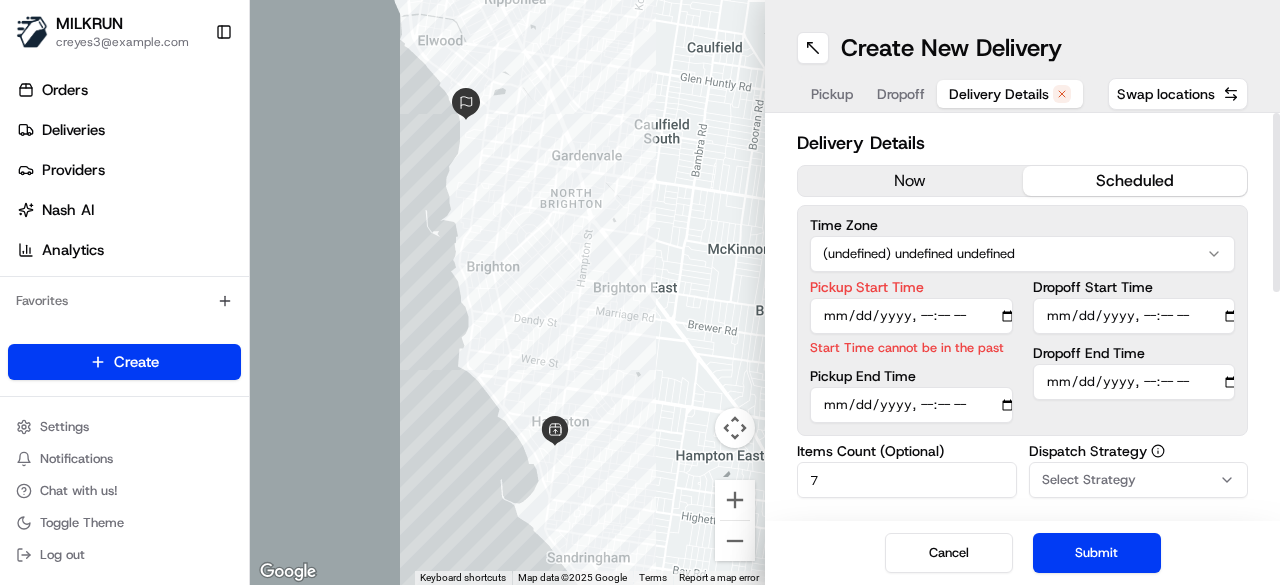click on "Pickup Start Time" at bounding box center [911, 316] 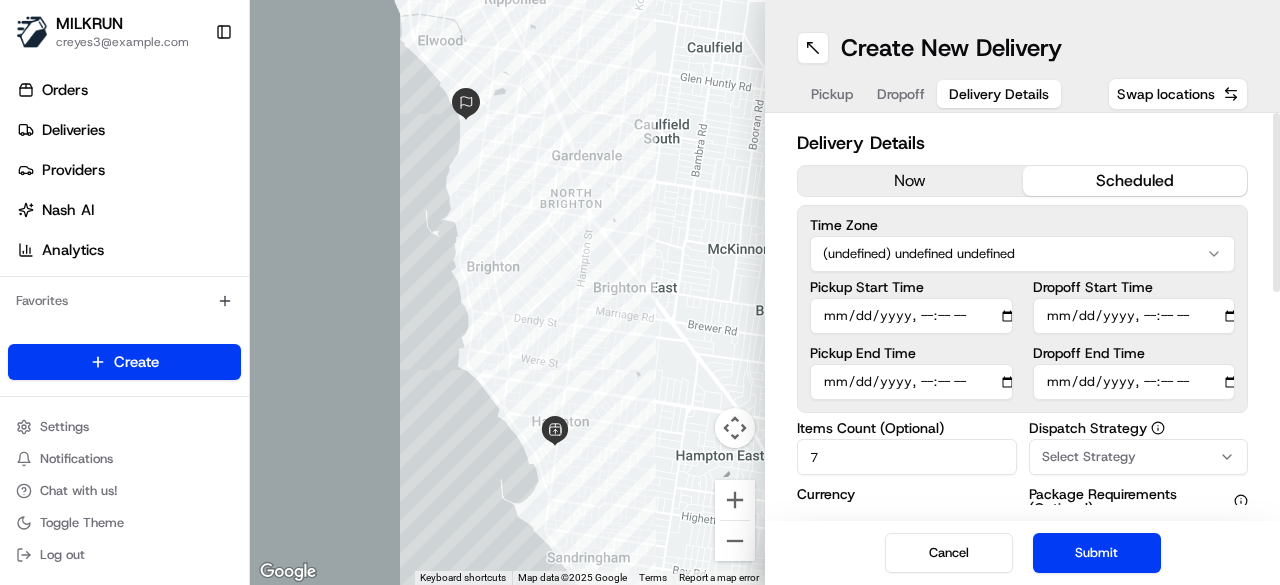 click on "Delivery Details now scheduled Time Zone (undefined) undefined undefined Pickup Start Time Pickup End Time Dropoff Start Time Dropoff End Time Items Count (Optional) 7 Currency AUD Package Value [PRICE] Package Identifier (Optional) 6d591db2-4360-4b59-8e92-d390dea728cf_copy Description (Optional) N/A Dispatch Strategy Select Strategy Package Requirements (Optional) Meet on Delivery Minimum Vehicle Size (Optional) Car Driver Tip (Optional) $ 5 $ 10 $ 15 $ 30 $ 50 Package Items ( 1 ) Total Package Dimensions (Optional) Advanced (Optional)" at bounding box center [1022, 317] 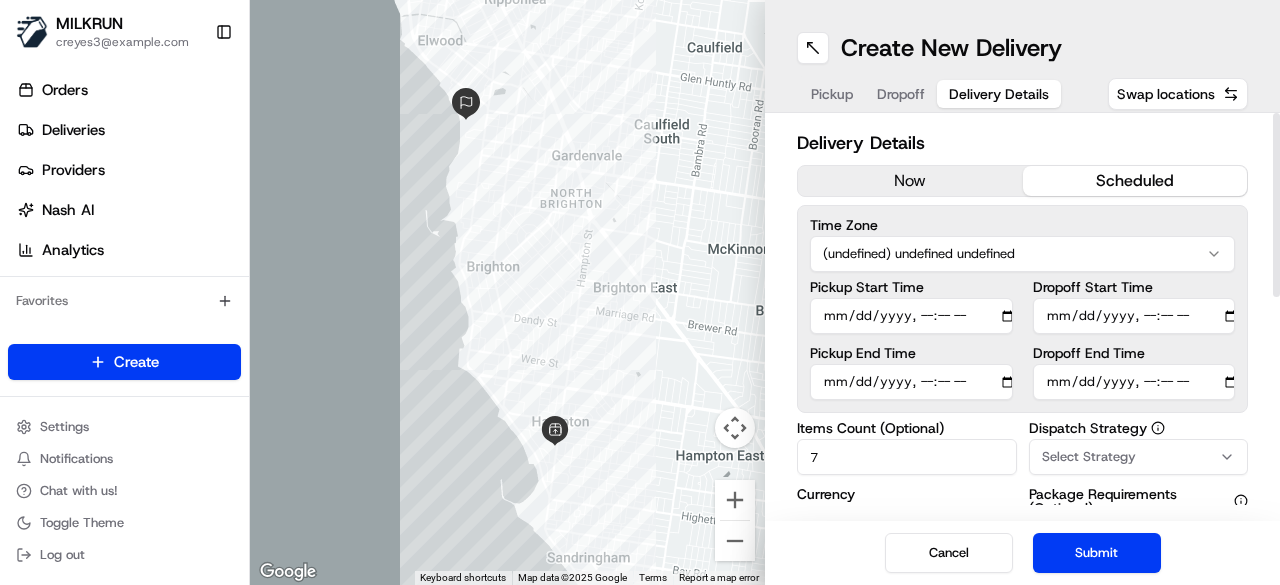 click on "Dropoff End Time" at bounding box center (1134, 382) 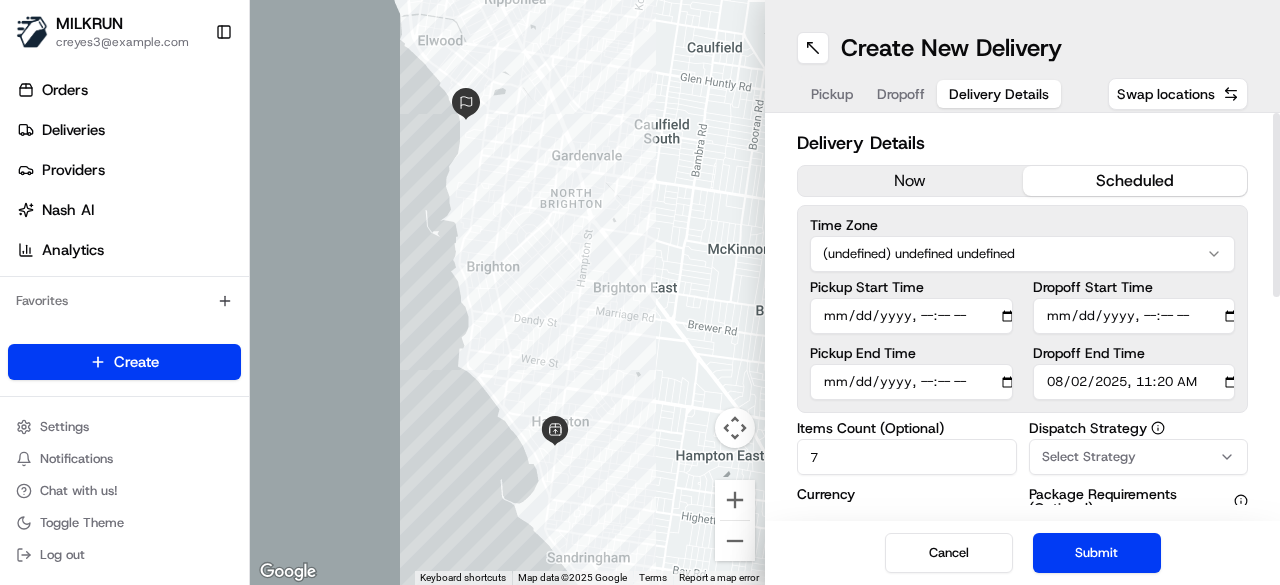 type on "2025-08-02T11:20" 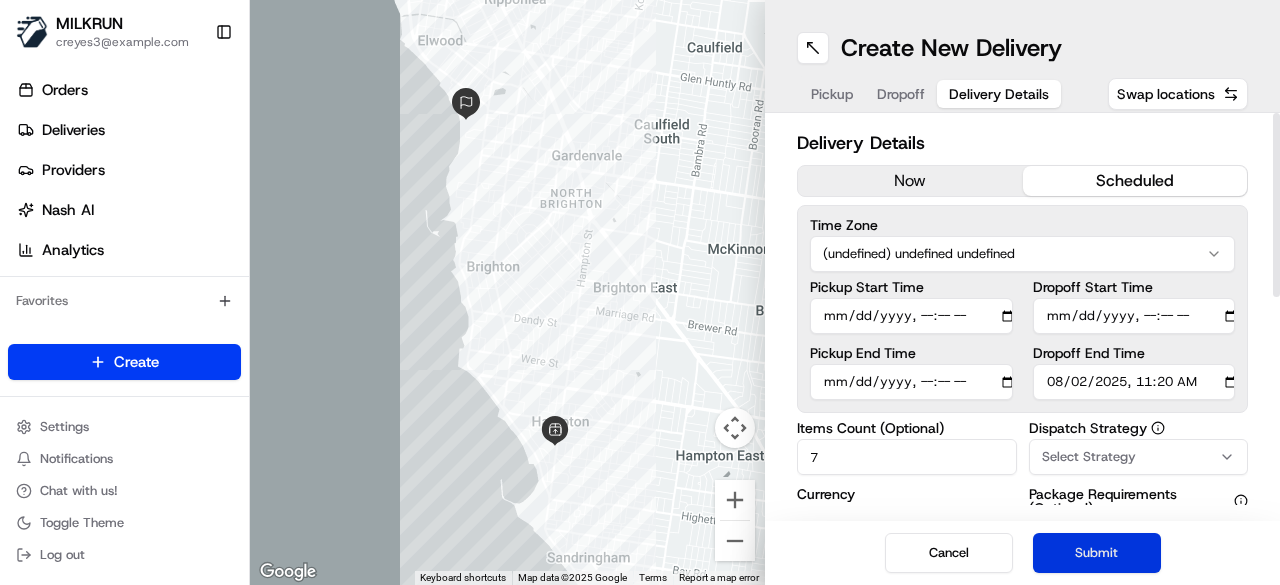 click on "Submit" at bounding box center (1097, 553) 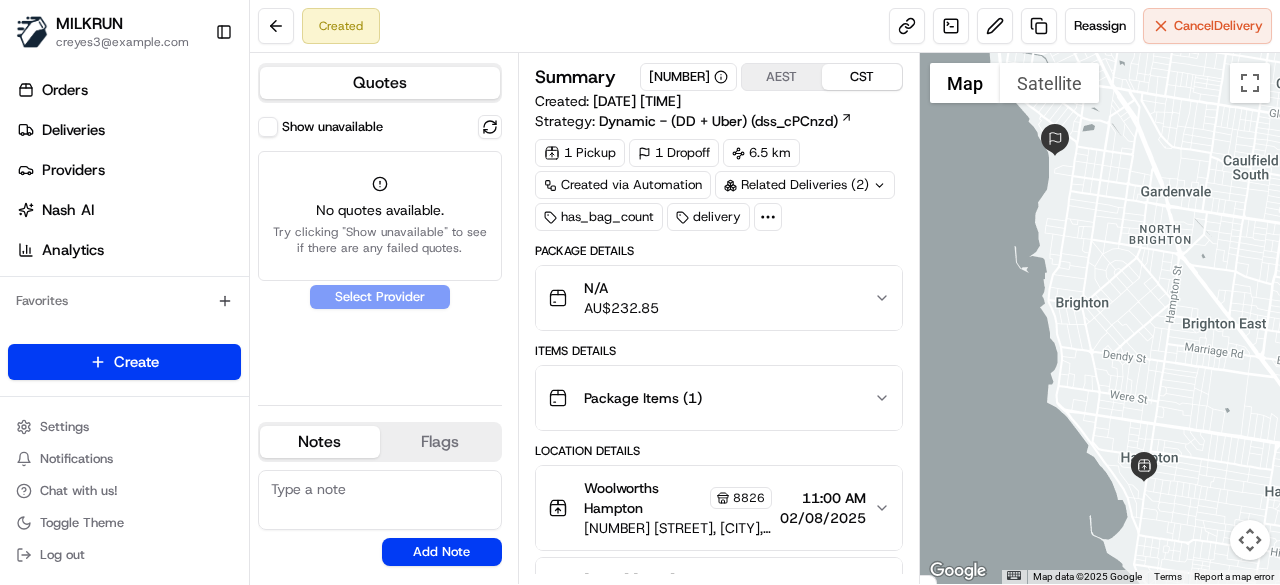 click on "Show unavailable" at bounding box center [268, 127] 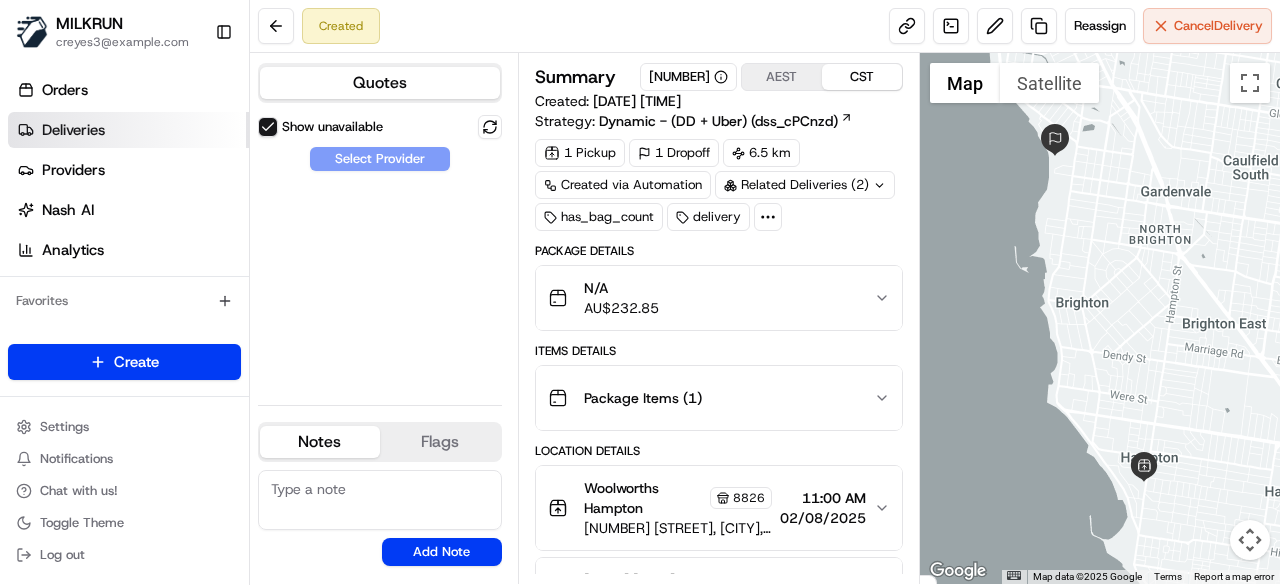 click on "Deliveries" at bounding box center [128, 130] 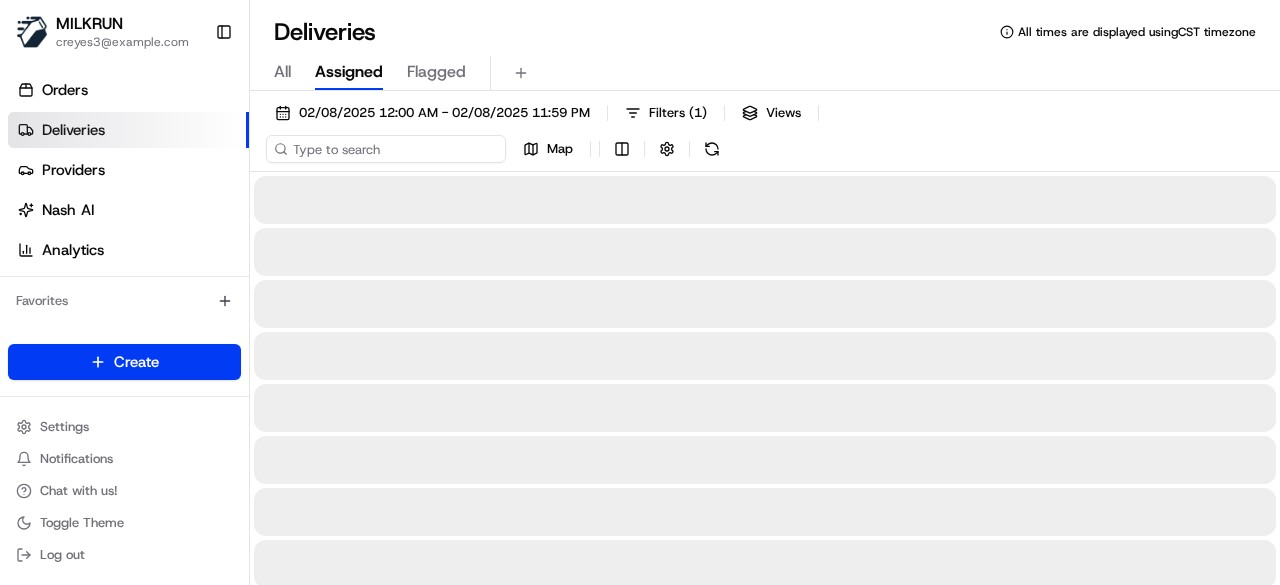 click on "[DATE] [TIME] - [DATE] [TIME] Filters ( 1 ) Views Map" at bounding box center (765, 135) 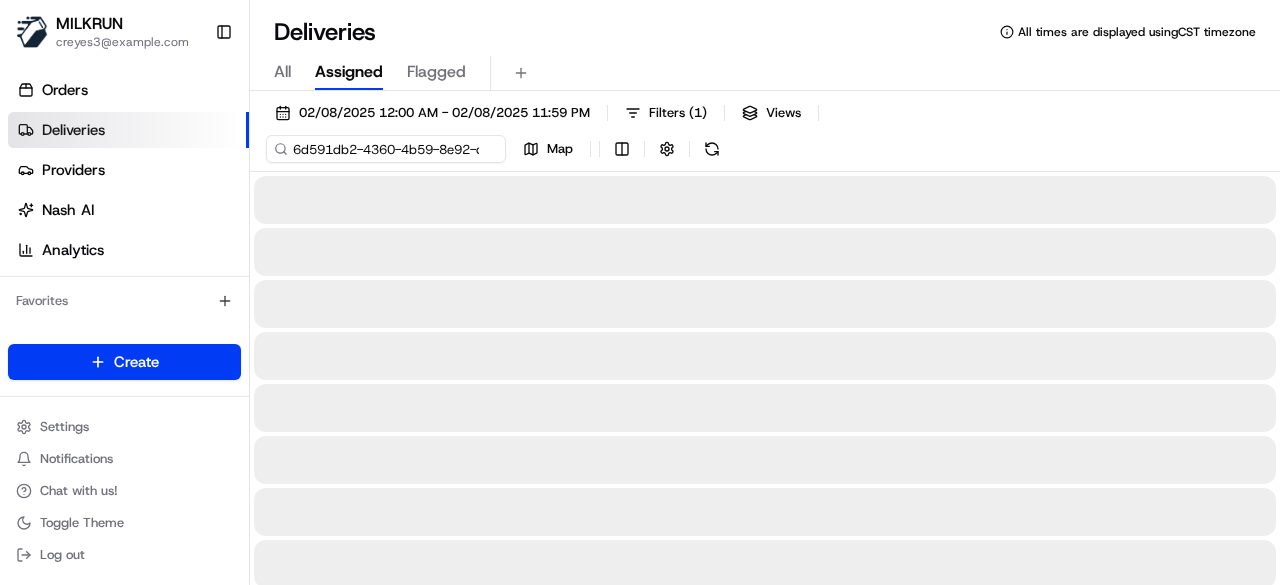 scroll, scrollTop: 0, scrollLeft: 96, axis: horizontal 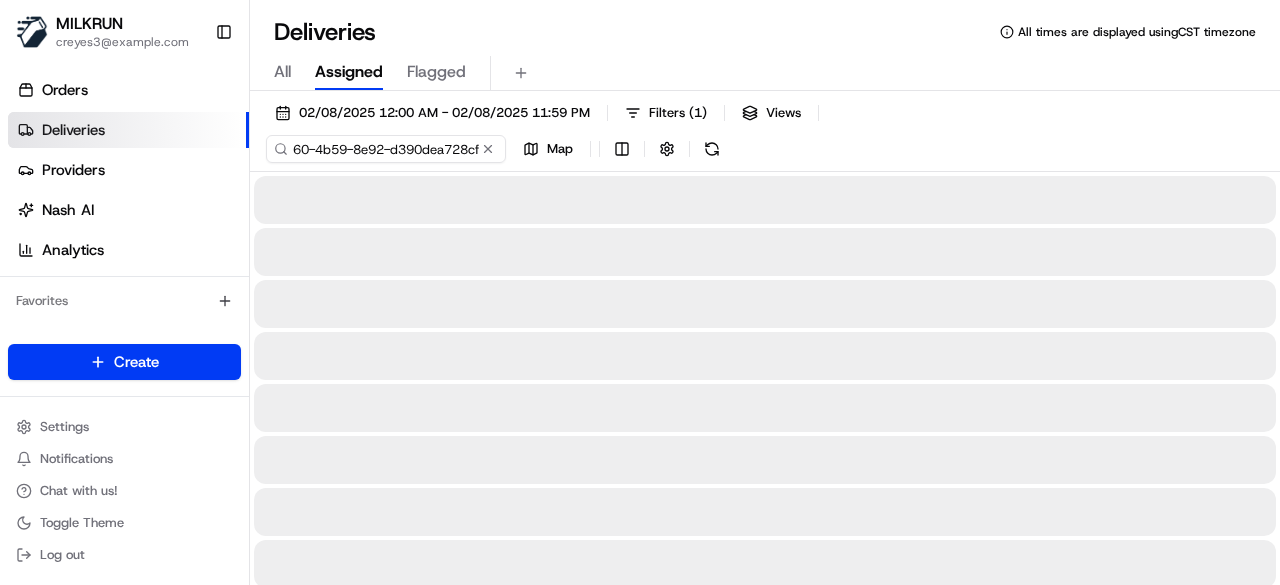 type on "6d591db2-4360-4b59-8e92-d390dea728cf" 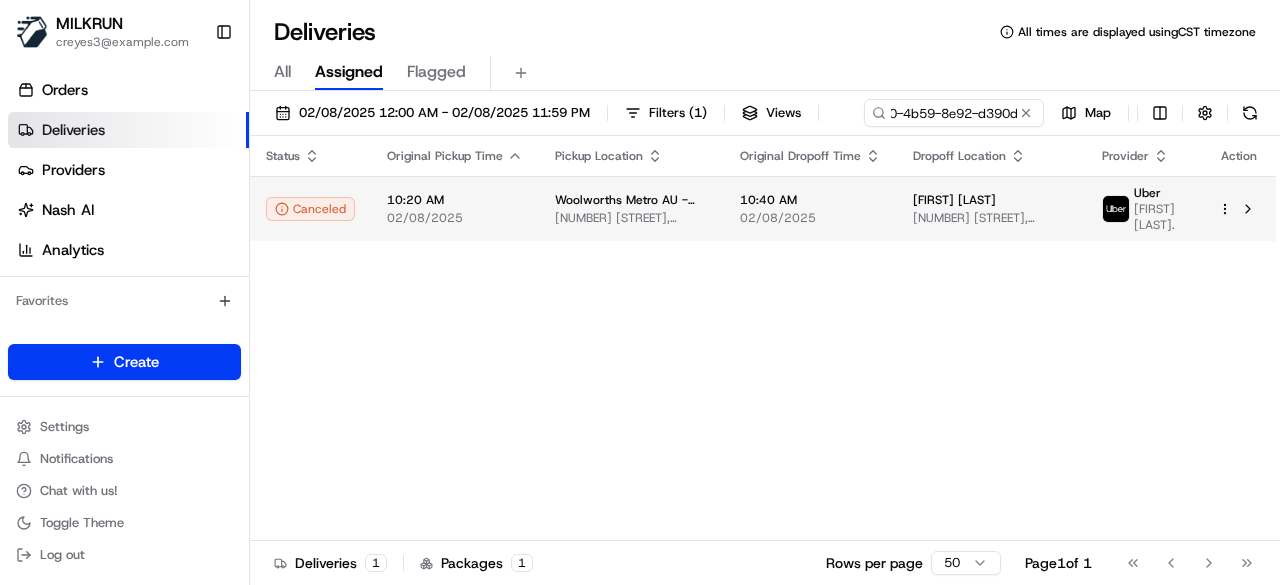 click on "Status Original Pickup Time Pickup Location Original Dropoff Time Dropoff Location Provider Action Canceled [TIME] [DATE] Woolworths Metro AU - Hampton [NUMBER] [STREET], [CITY], [STATE] [POSTCODE], AU [TIME] [DATE] [FIRST] [LAST] [NUMBER] [STREET], [CITY], [STATE] [POSTCODE], AU Uber [FIRST] [LAST]." at bounding box center (763, 338) 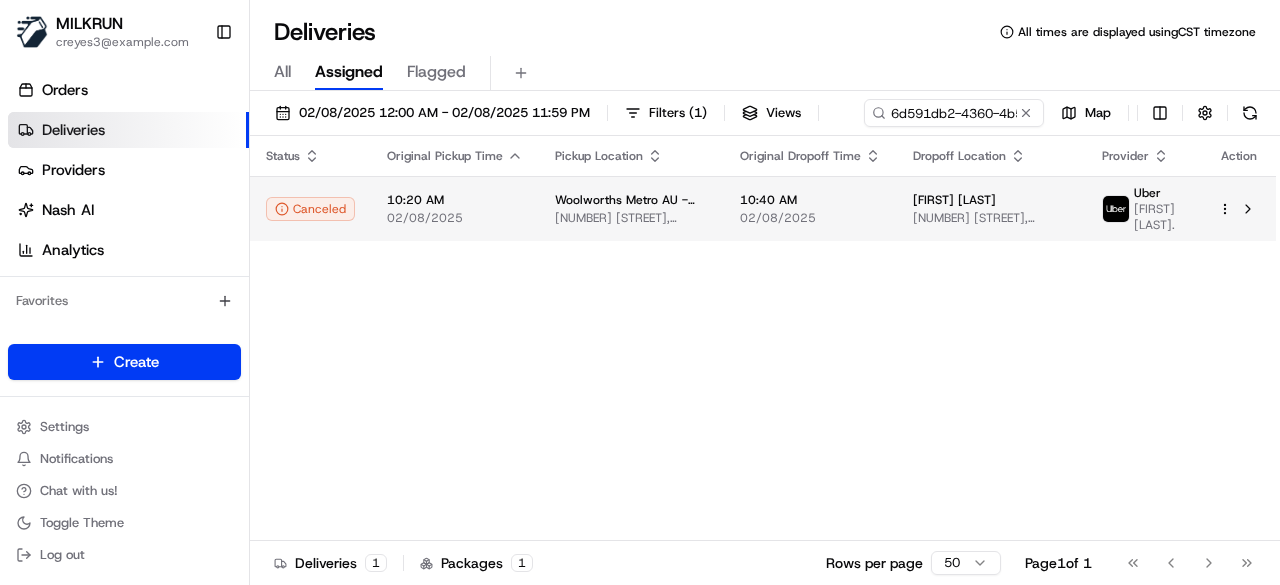 click on "[FIRST] [LAST] [NUMBER] [STREET], [CITY], [STATE] [POSTCODE], AU" at bounding box center (991, 208) 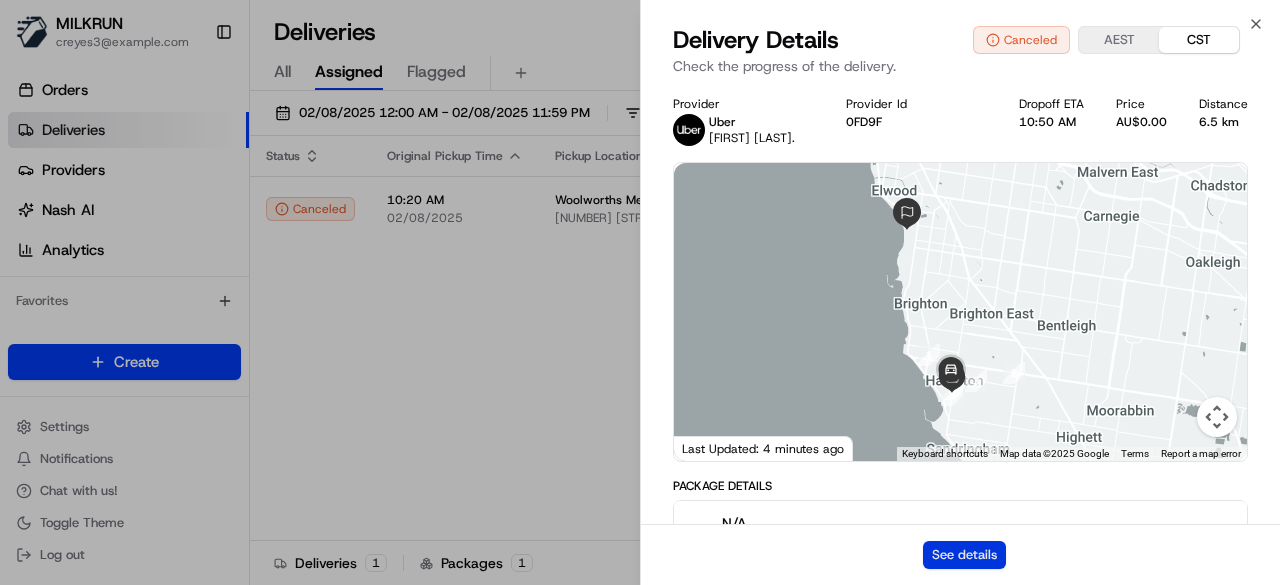 click on "See details" at bounding box center (964, 555) 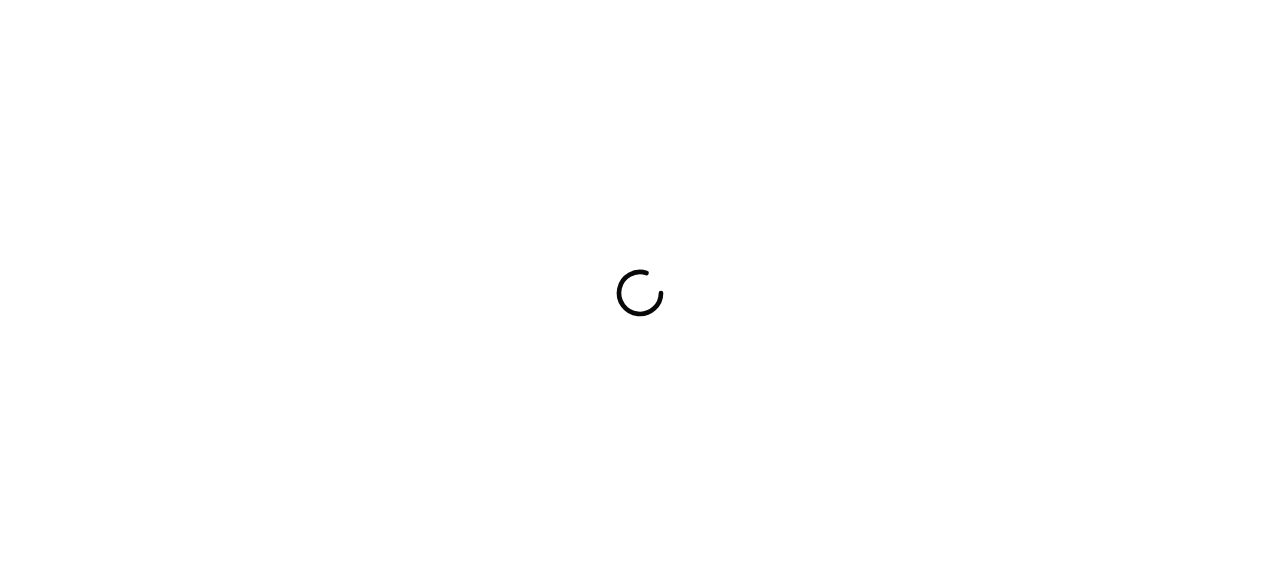scroll, scrollTop: 0, scrollLeft: 0, axis: both 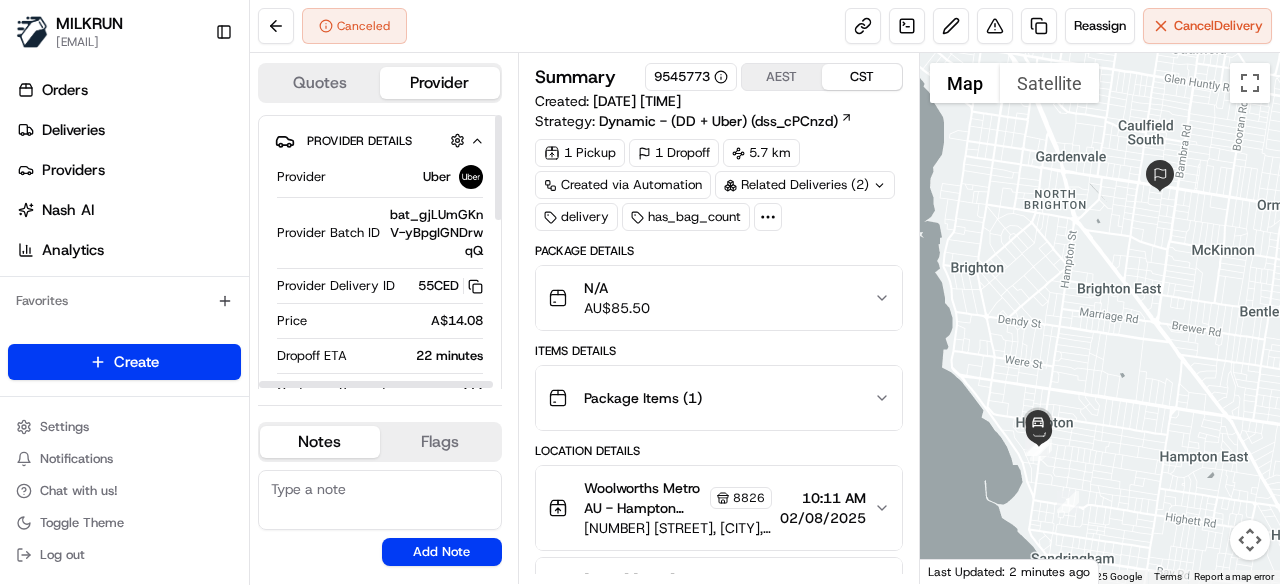click on "Related Deliveries   (2)" at bounding box center [805, 185] 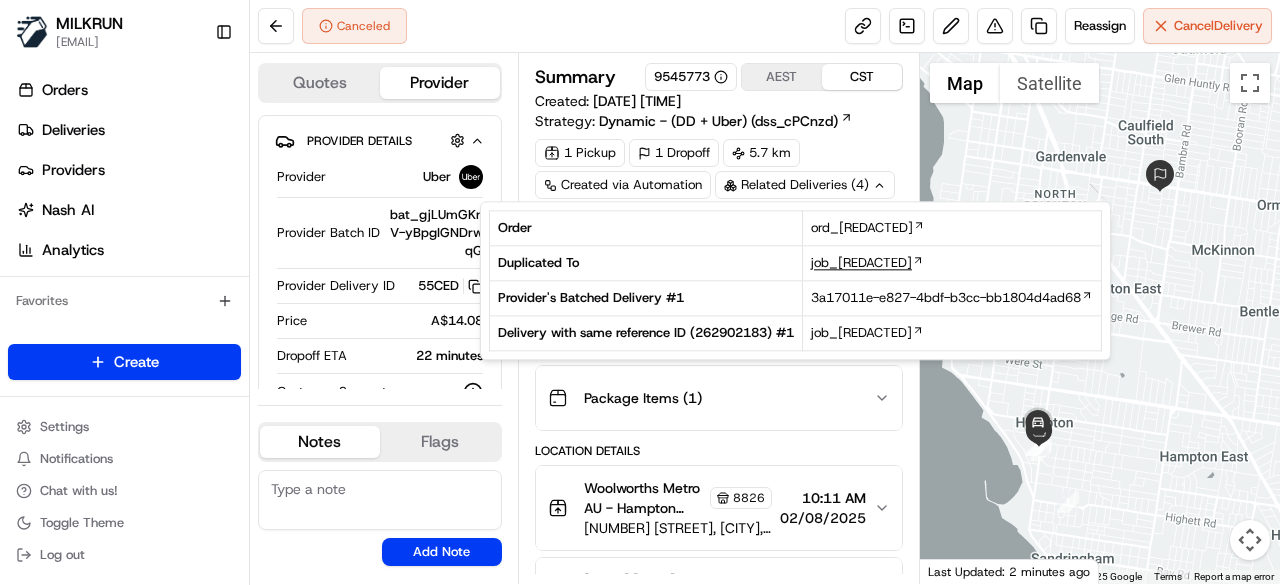 click on "job_FCPBLbdouBewQ3782ypccb" at bounding box center (861, 263) 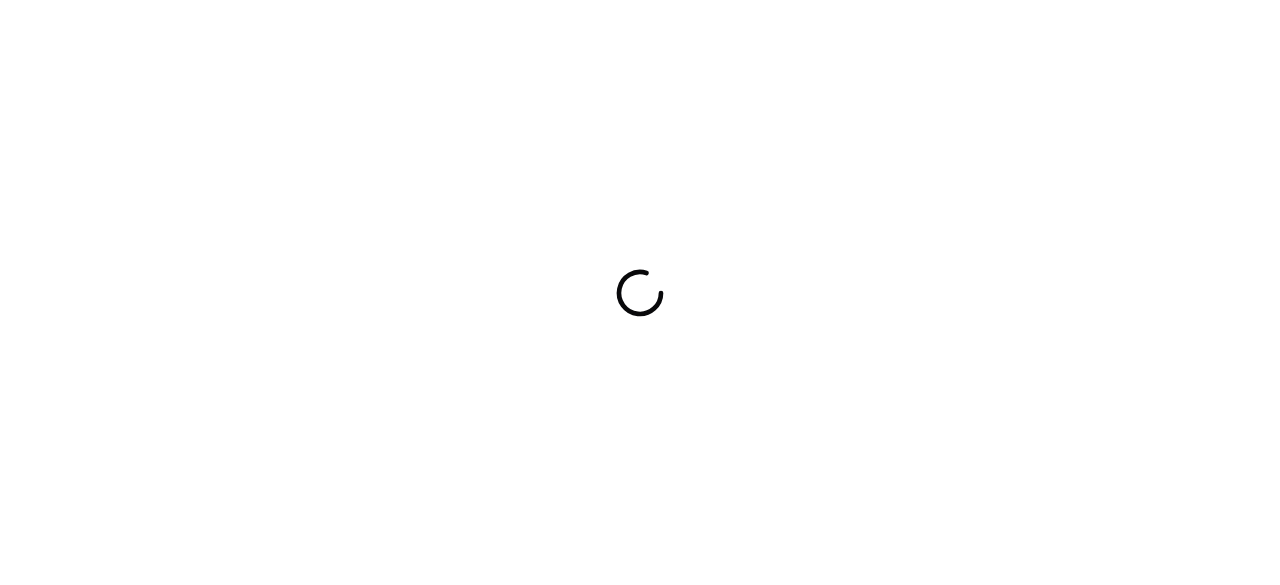 scroll, scrollTop: 0, scrollLeft: 0, axis: both 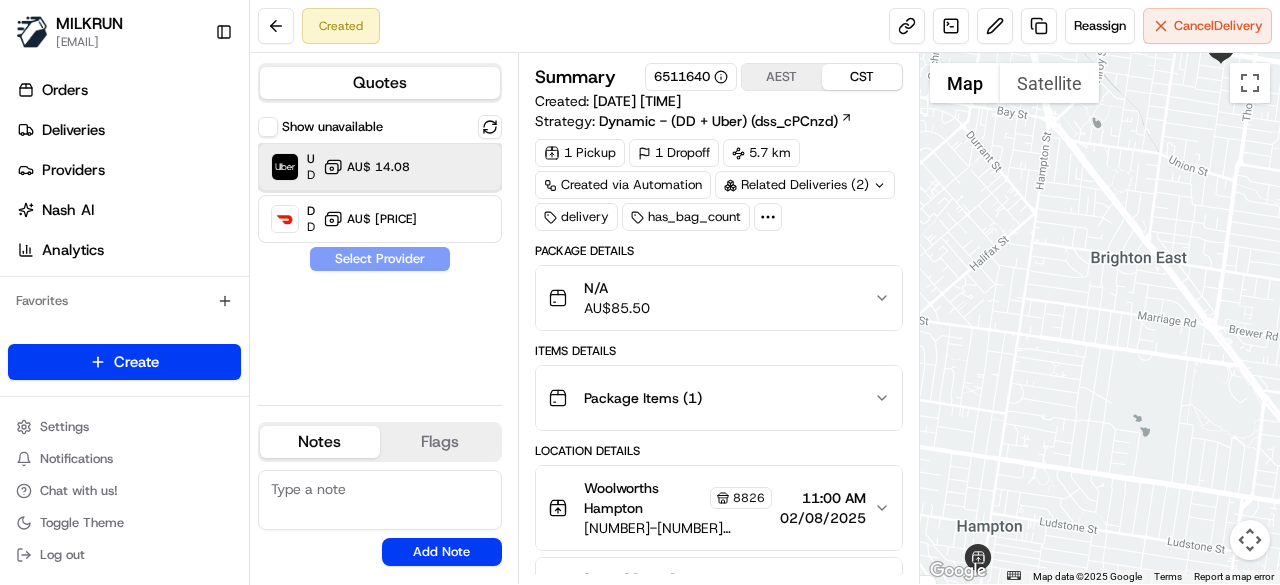 click on "Uber Dropoff ETA   1 hour AU$   [PRICE]" at bounding box center [380, 167] 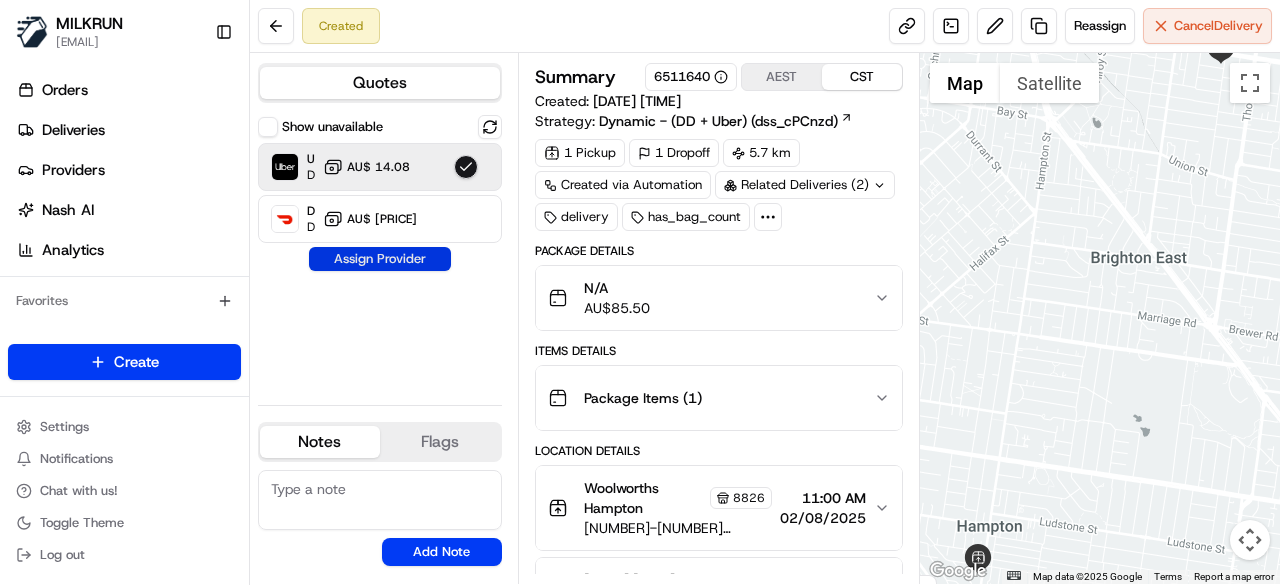 click on "Assign Provider" at bounding box center [380, 259] 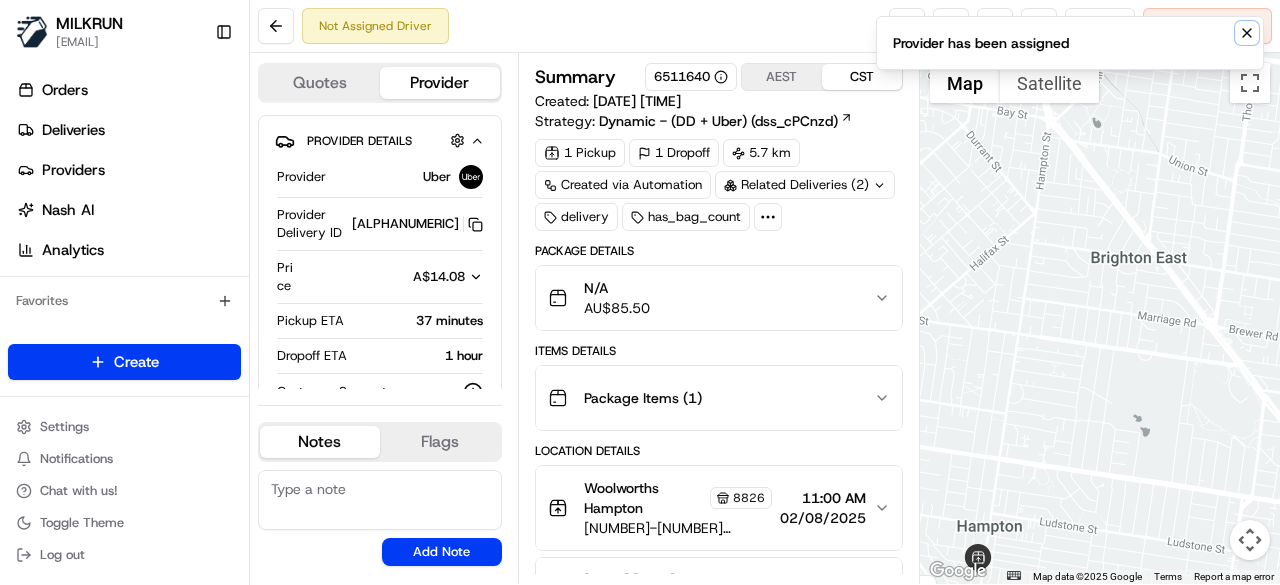 click 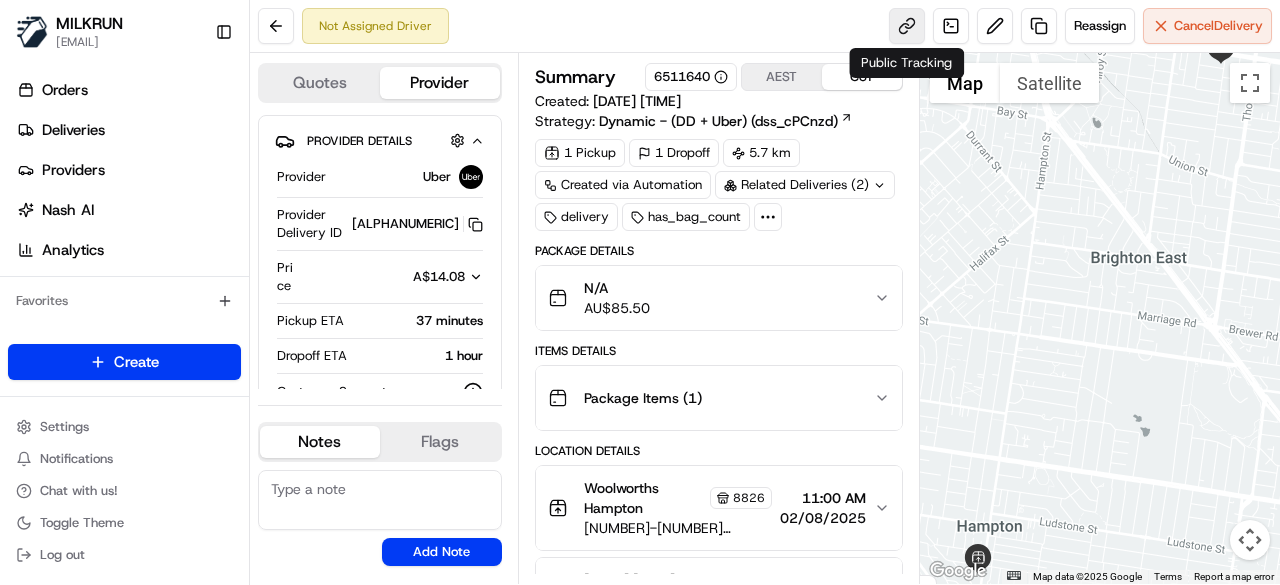 click at bounding box center (907, 26) 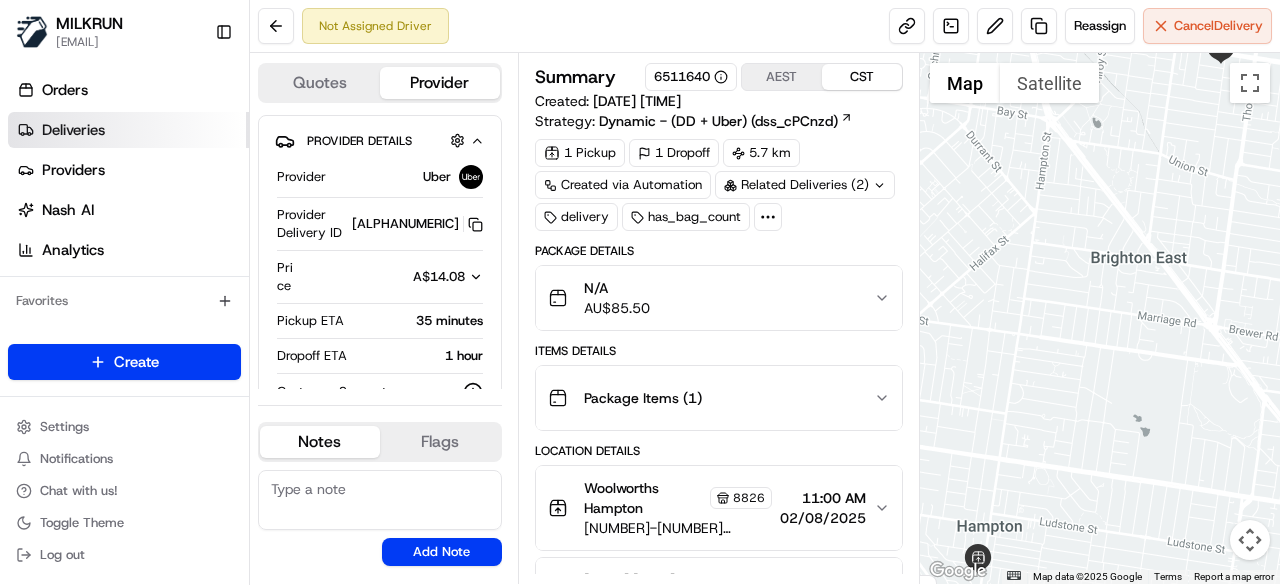 click on "Deliveries" at bounding box center [128, 130] 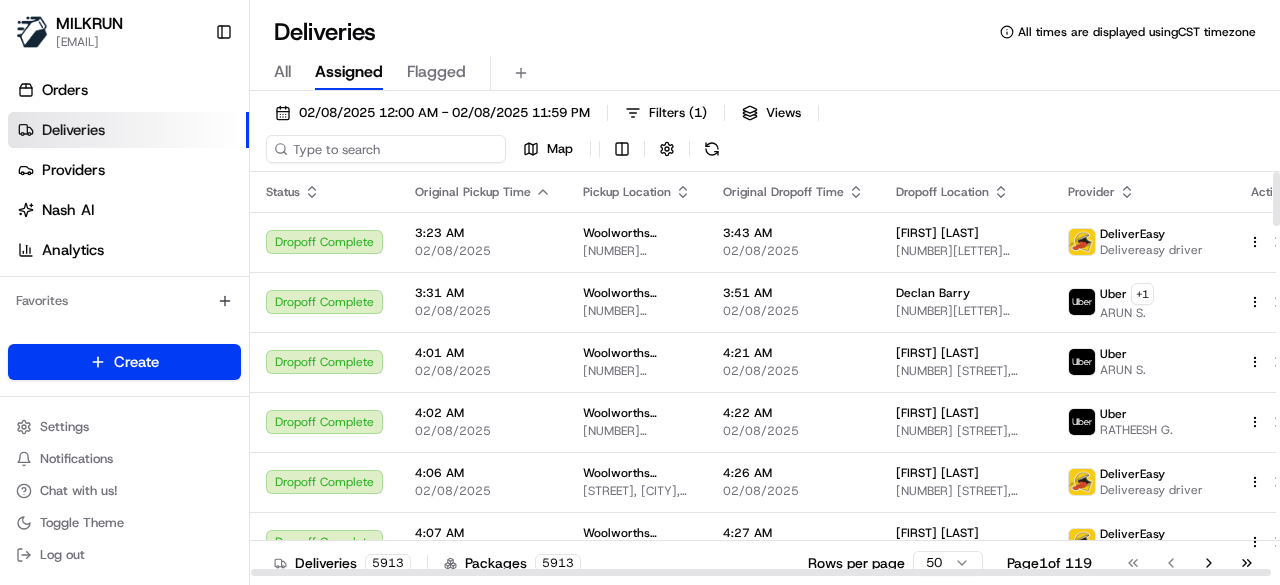 click on "[DATE] [TIME] - [DATE] [TIME] Filters ( 1 ) Views Map" at bounding box center (765, 135) 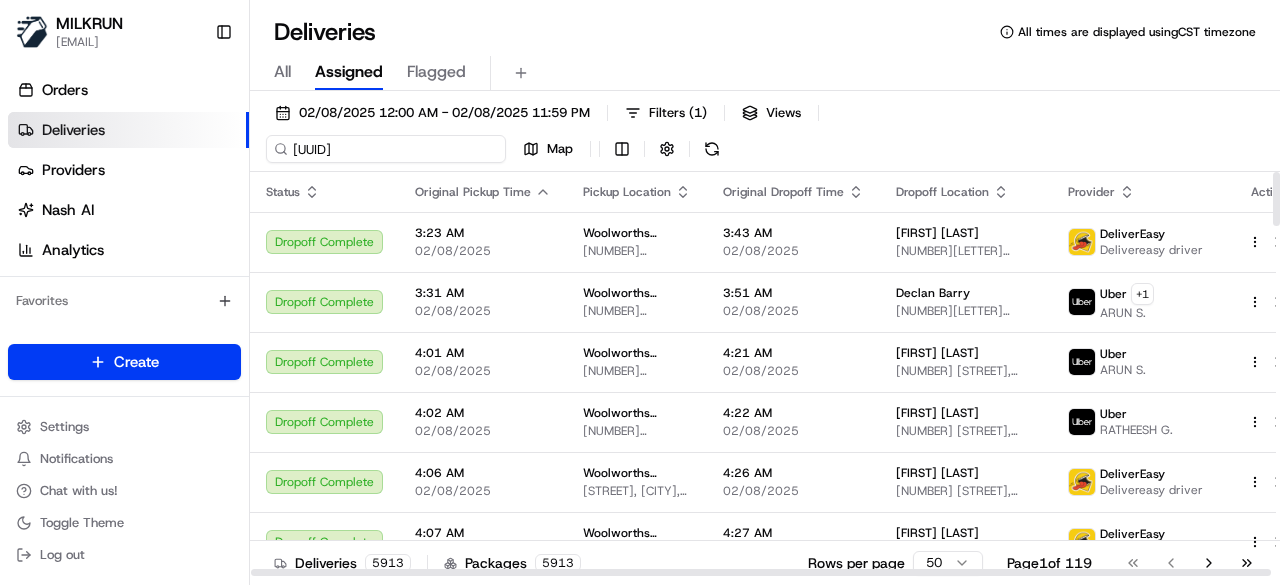 scroll, scrollTop: 0, scrollLeft: 99, axis: horizontal 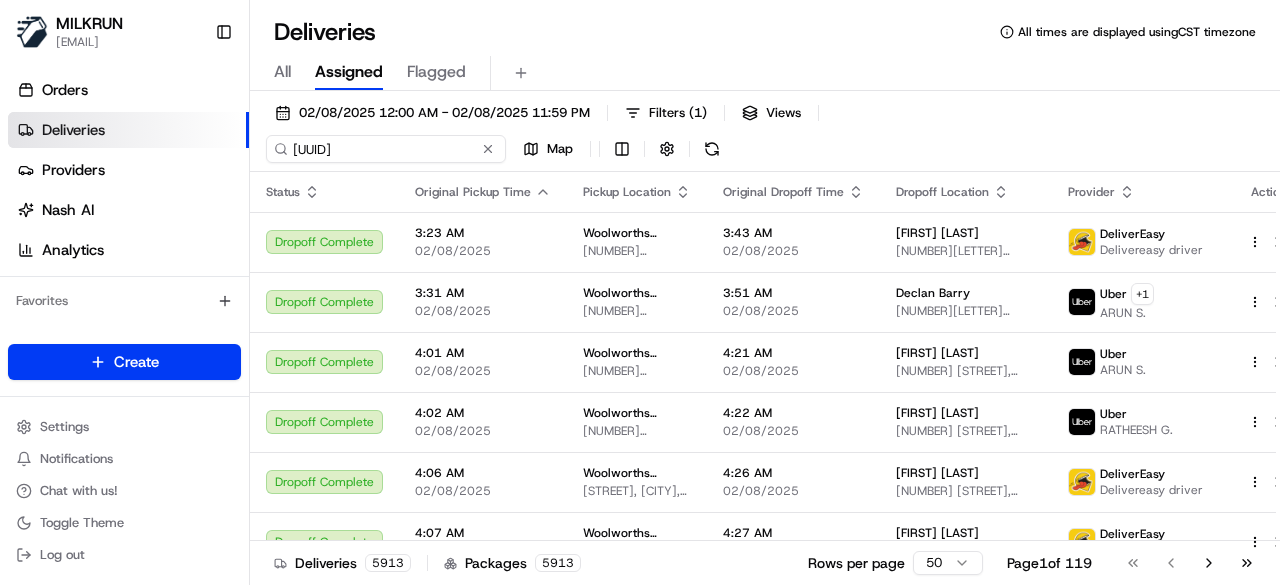 type on "[UUID]" 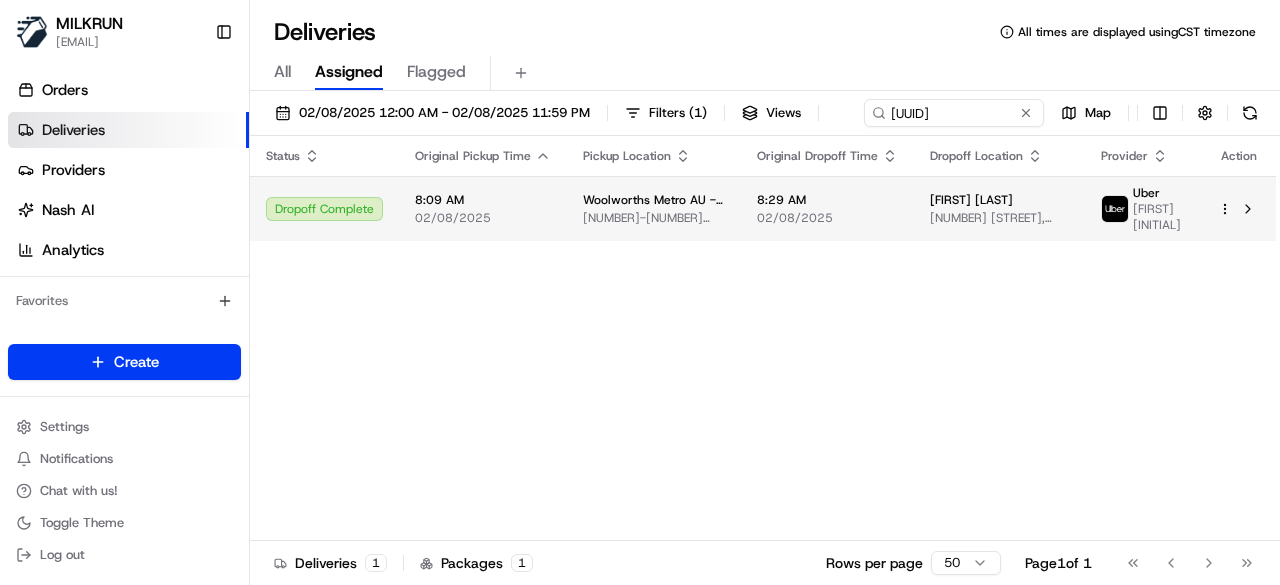 click on "Status Original Pickup Time Pickup Location Original Dropoff Time Dropoff Location Provider Action Dropoff Complete 8:09 AM 02/08/2025 Woolworths Metro AU - Bondi Beach CNV 180-186 Campbell Parade, Bondi Beach, NSW 2026, AU 8:29 AM 02/08/2025 Virginia Ryan 27 Stewart St, North Bondi, NSW 2026, AU Uber RAMAZAN C." at bounding box center (763, 338) 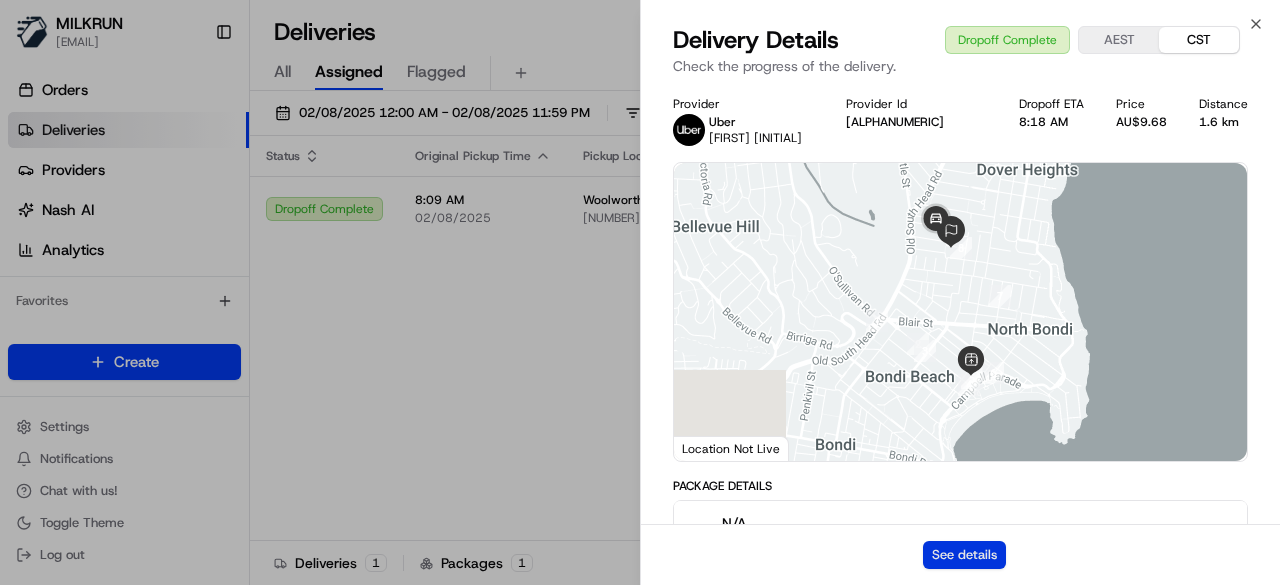 click on "See details" at bounding box center (964, 555) 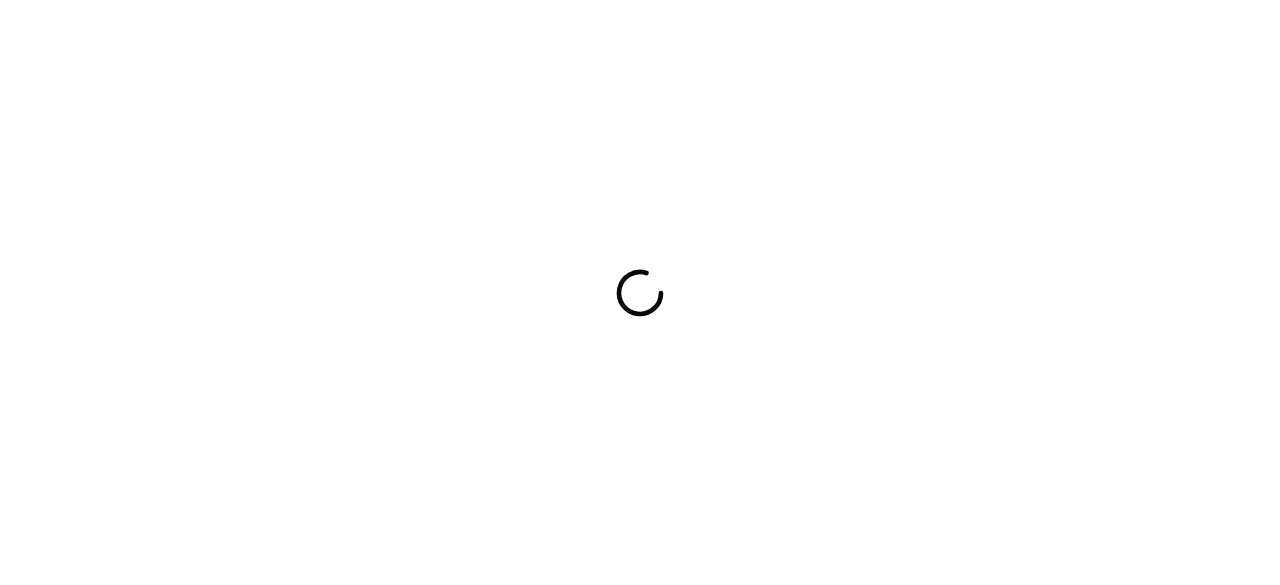 scroll, scrollTop: 0, scrollLeft: 0, axis: both 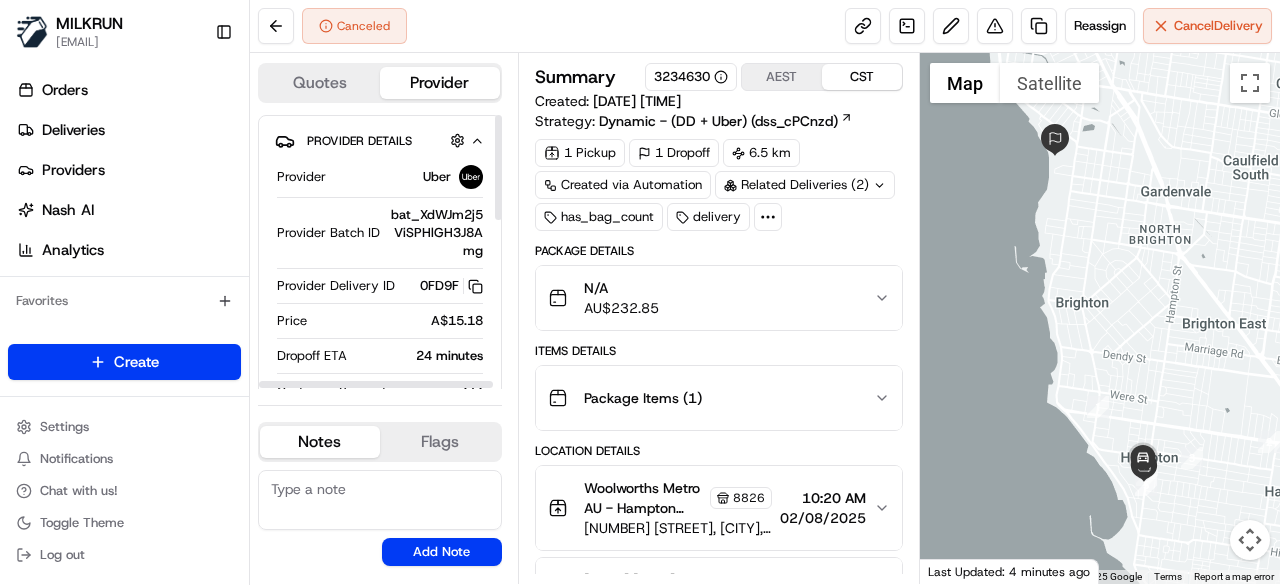 click on "Related Deliveries   (2)" at bounding box center (805, 185) 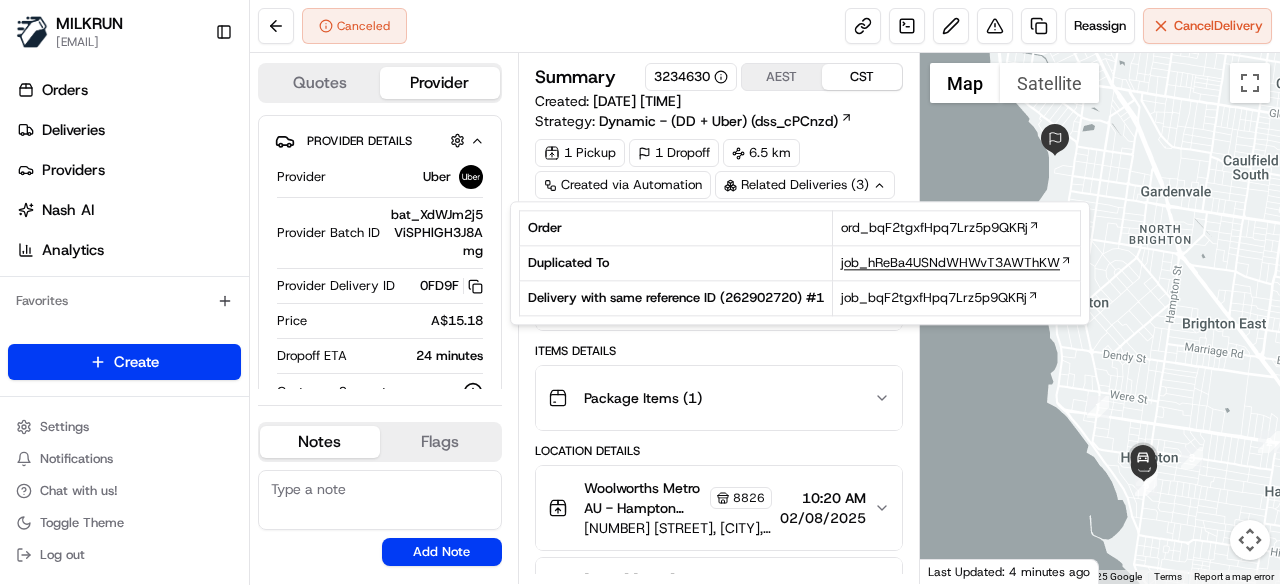 click on "job_hReBa4USNdWHWvT3AWThKW" at bounding box center [950, 263] 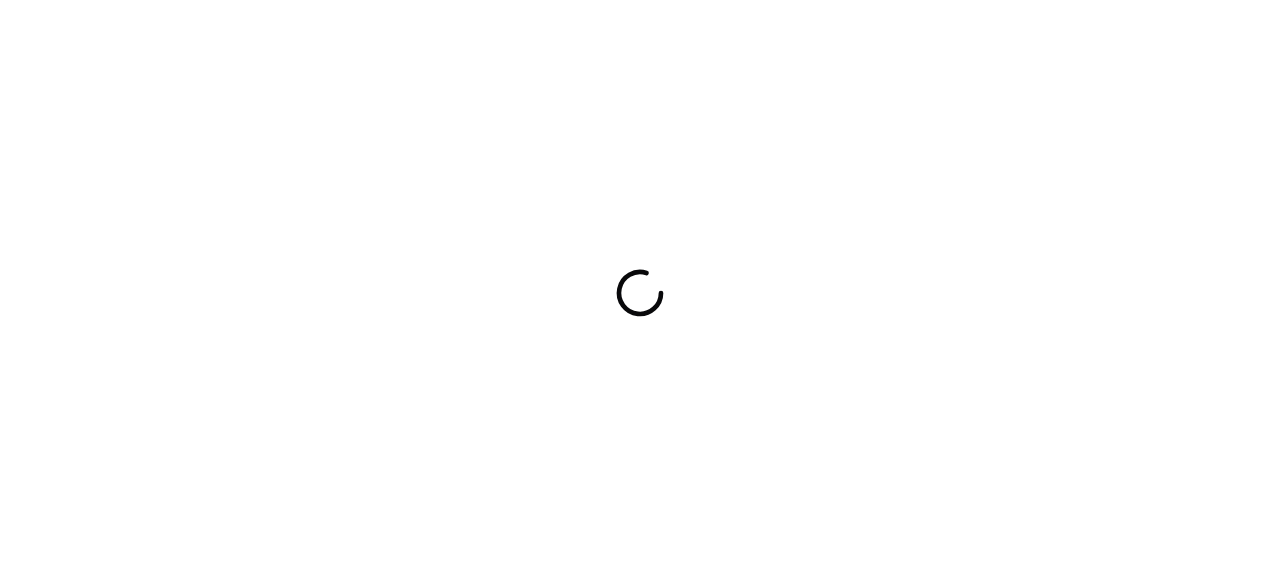 scroll, scrollTop: 0, scrollLeft: 0, axis: both 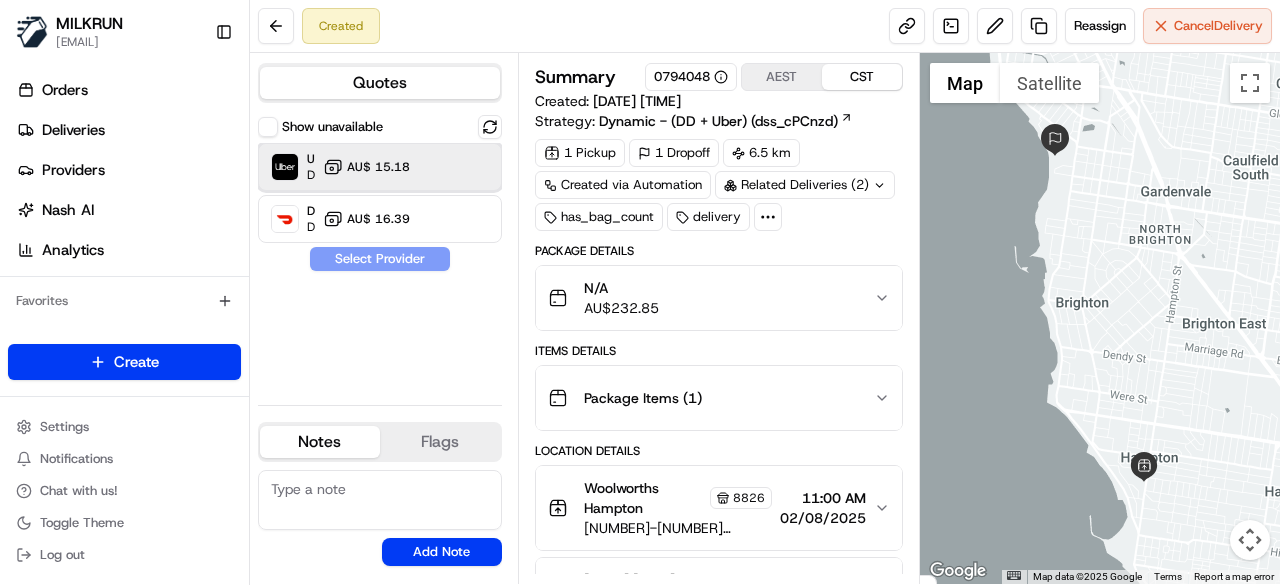 click on "Uber Dropoff ETA   1 hour AU$   15.18" at bounding box center [380, 167] 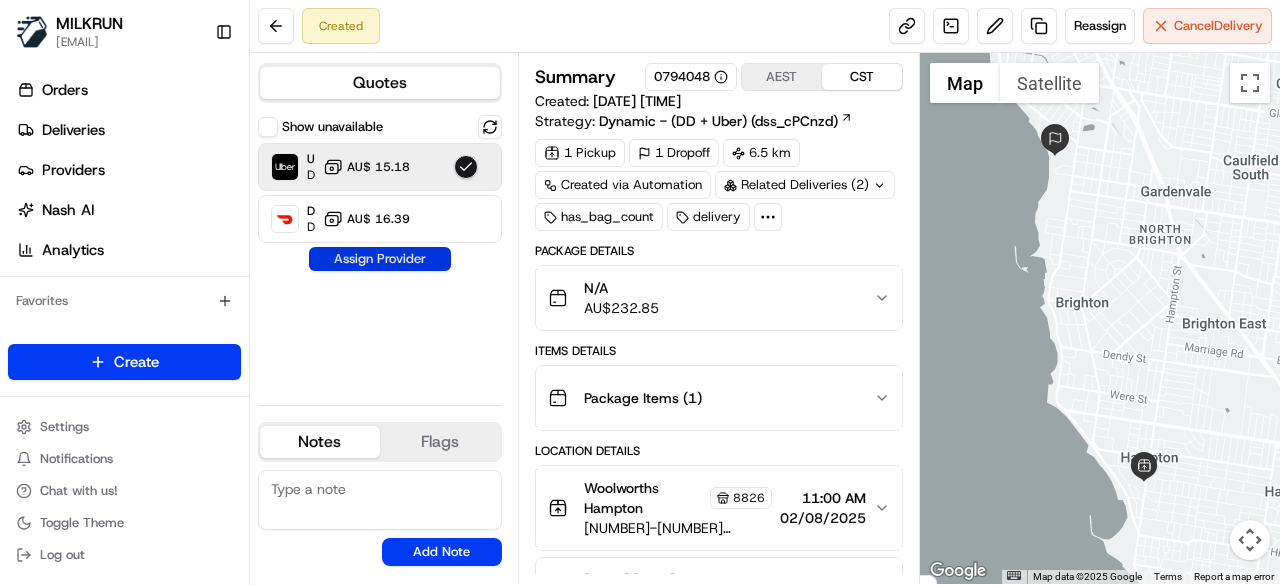 click on "Assign Provider" at bounding box center [380, 259] 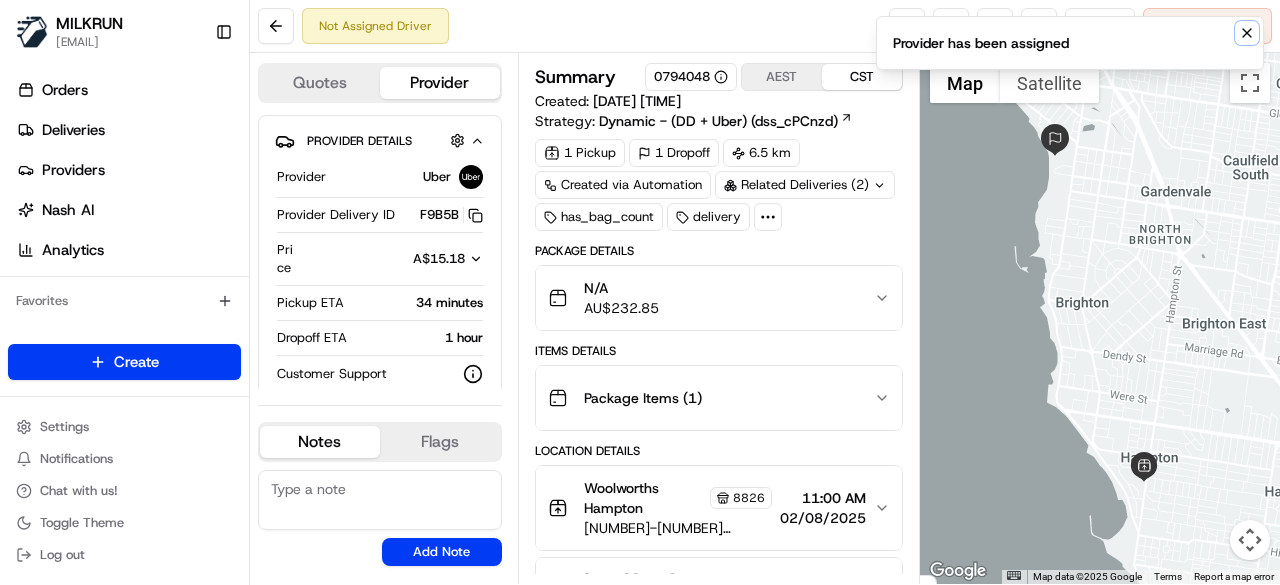 click 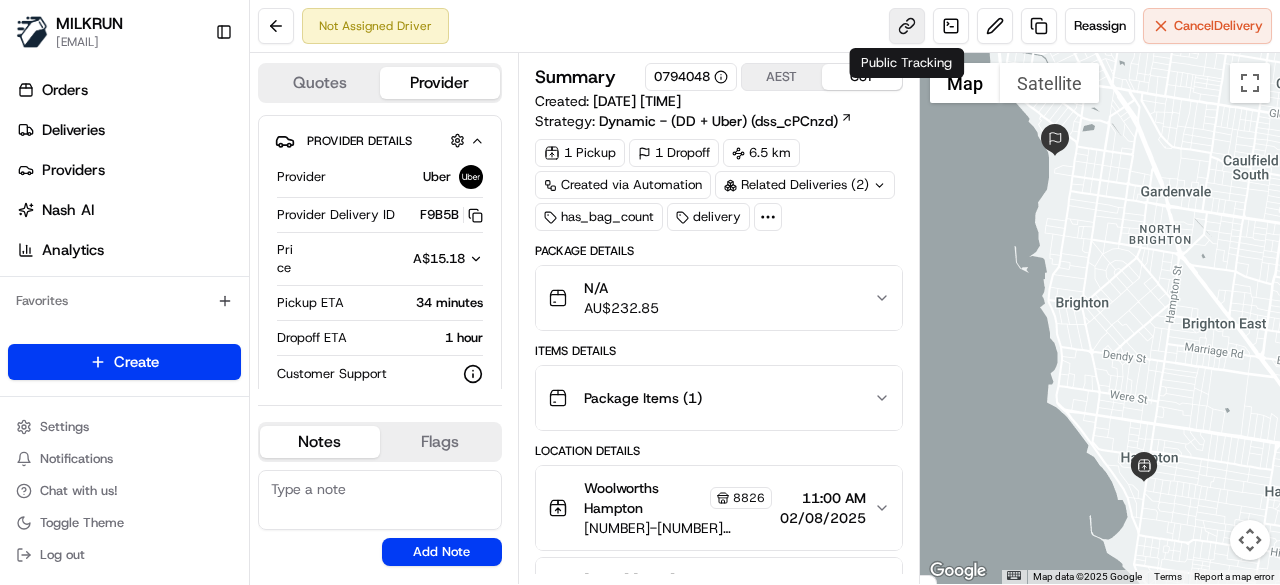 click at bounding box center [907, 26] 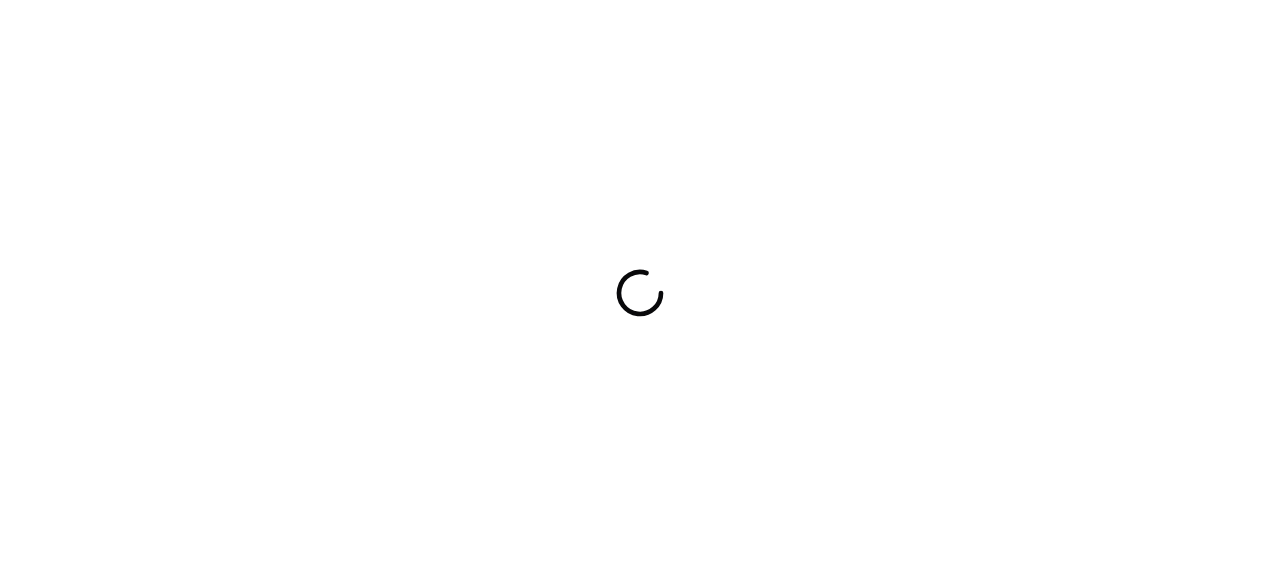scroll, scrollTop: 0, scrollLeft: 0, axis: both 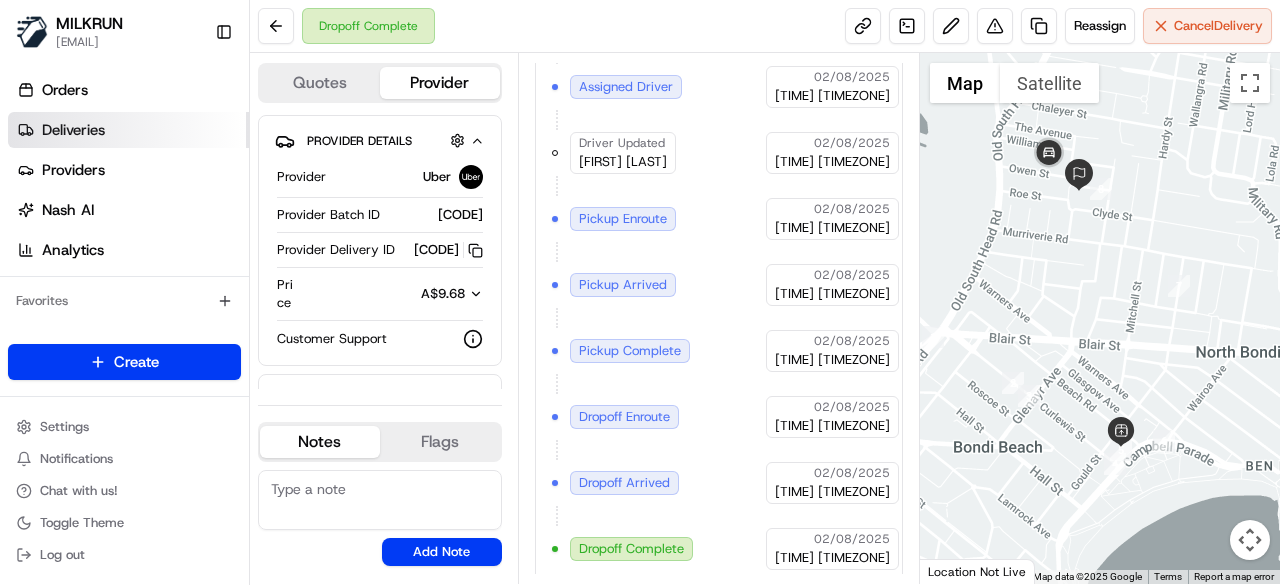 click on "Deliveries" at bounding box center [128, 130] 